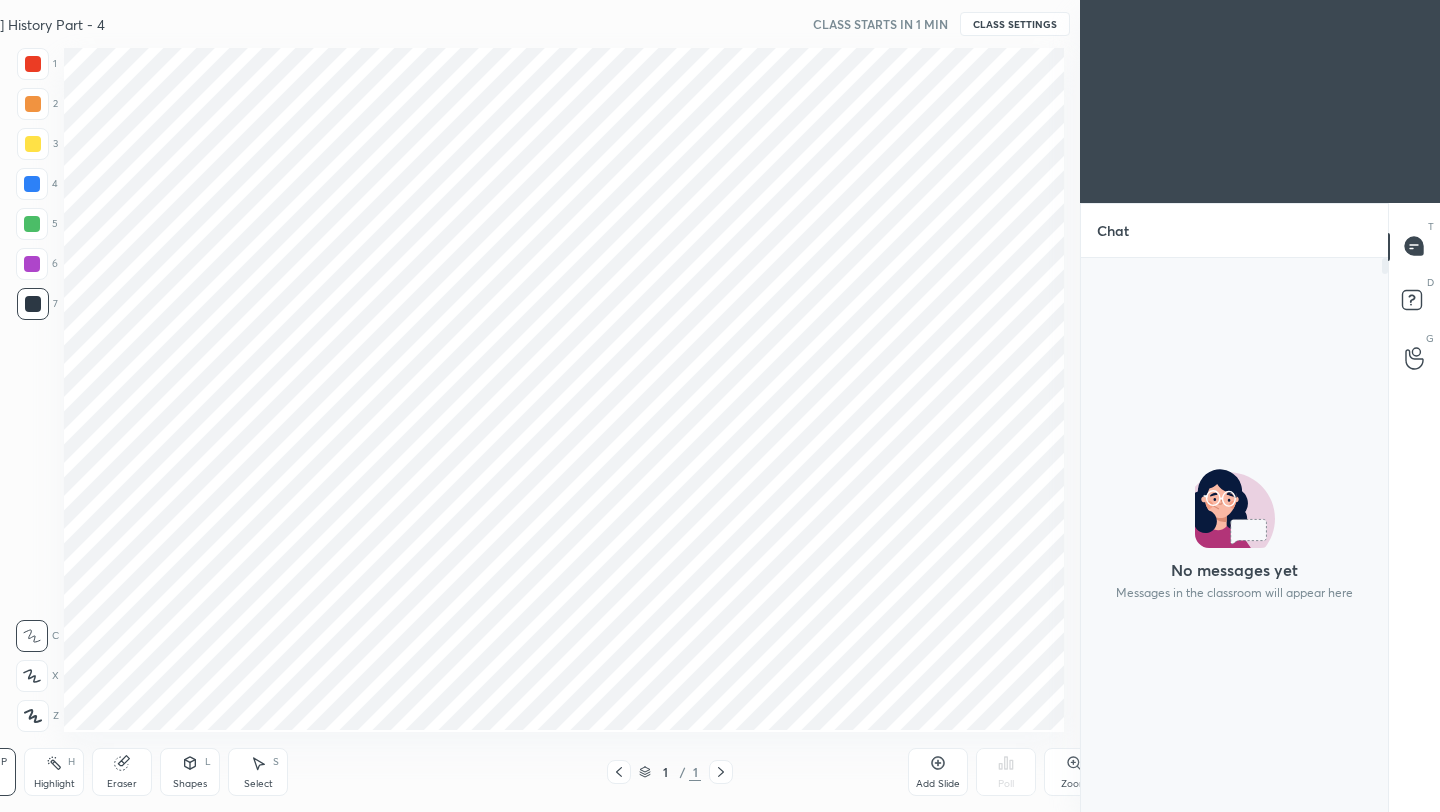 scroll, scrollTop: 0, scrollLeft: 0, axis: both 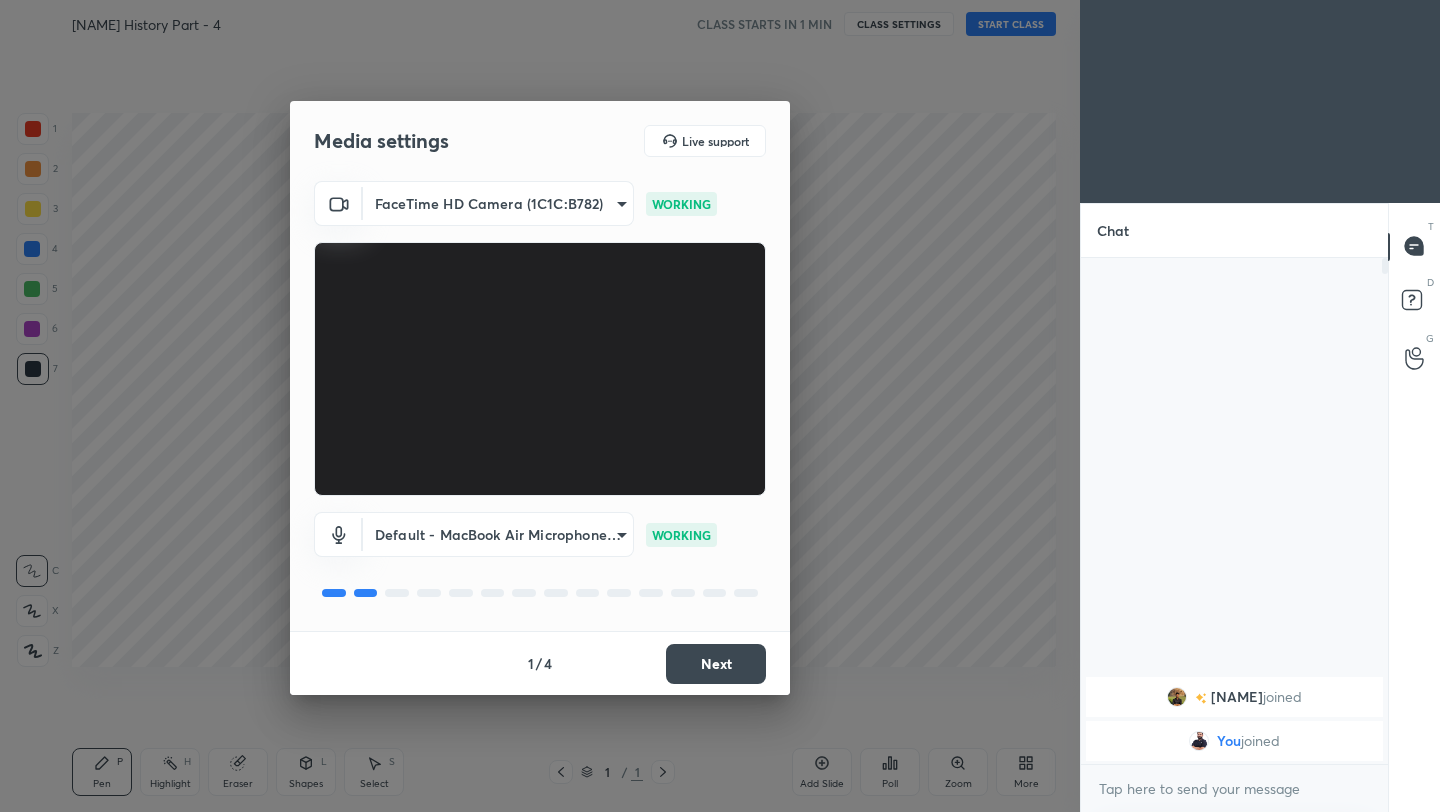 click on "Next" at bounding box center [716, 664] 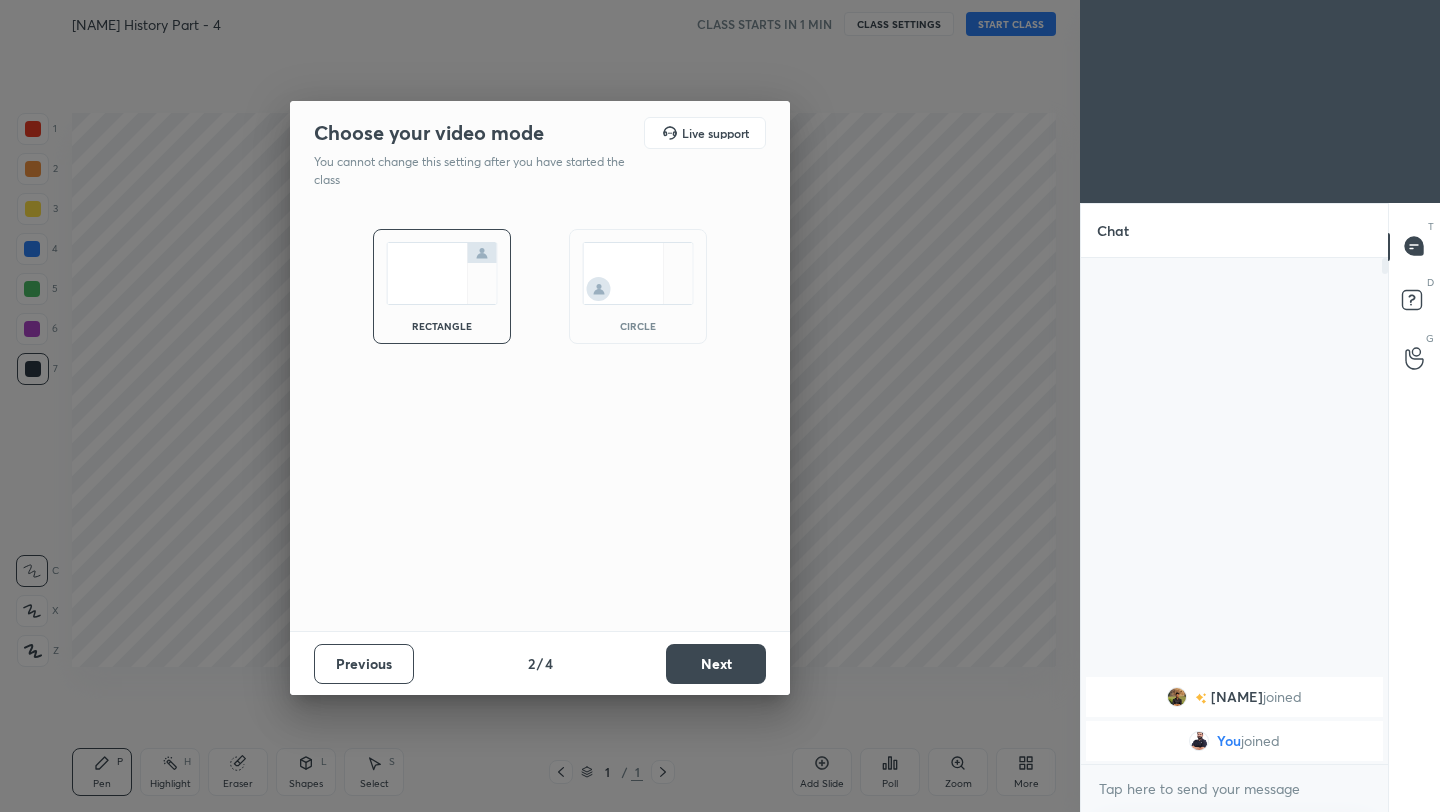 click on "Next" at bounding box center (716, 664) 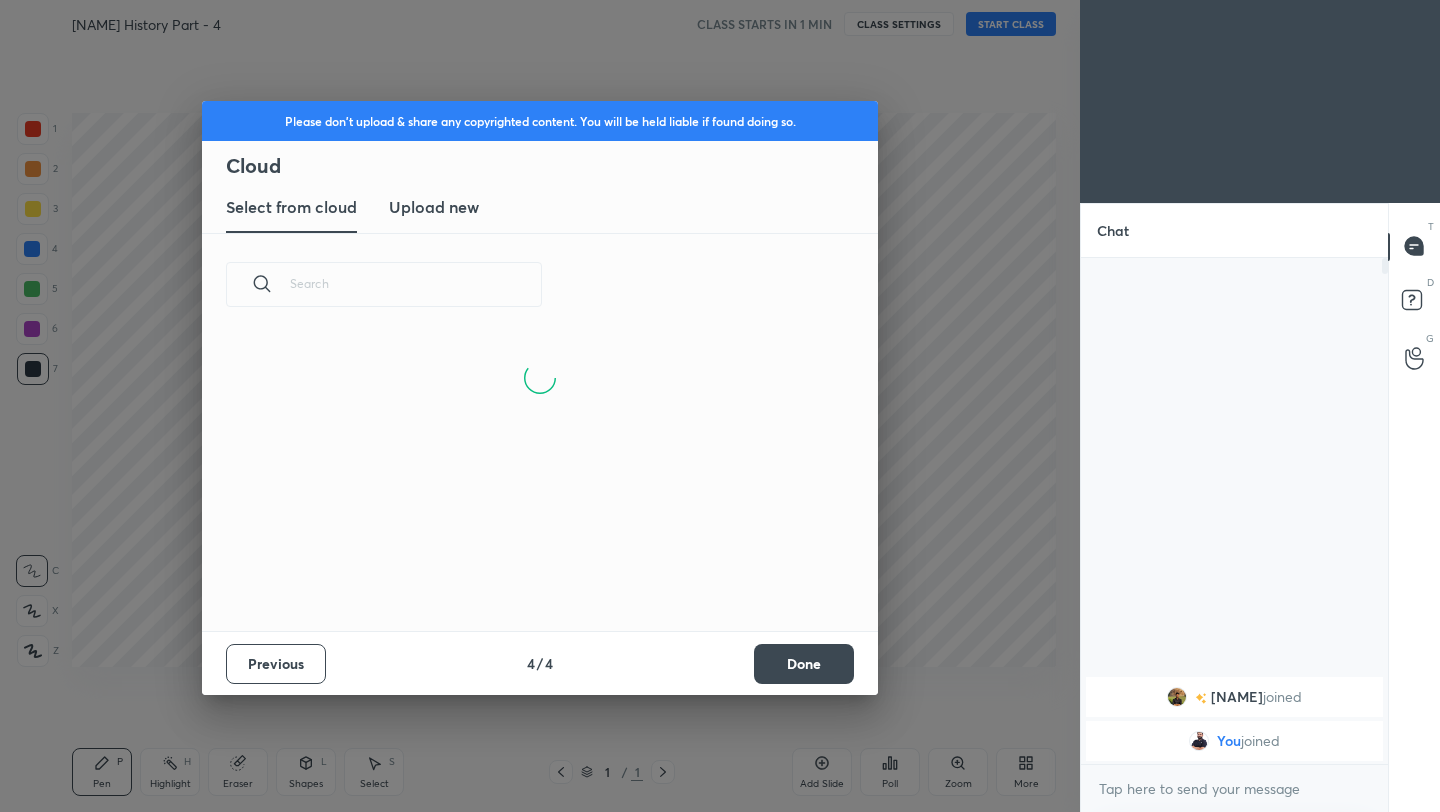click on "Done" at bounding box center (804, 664) 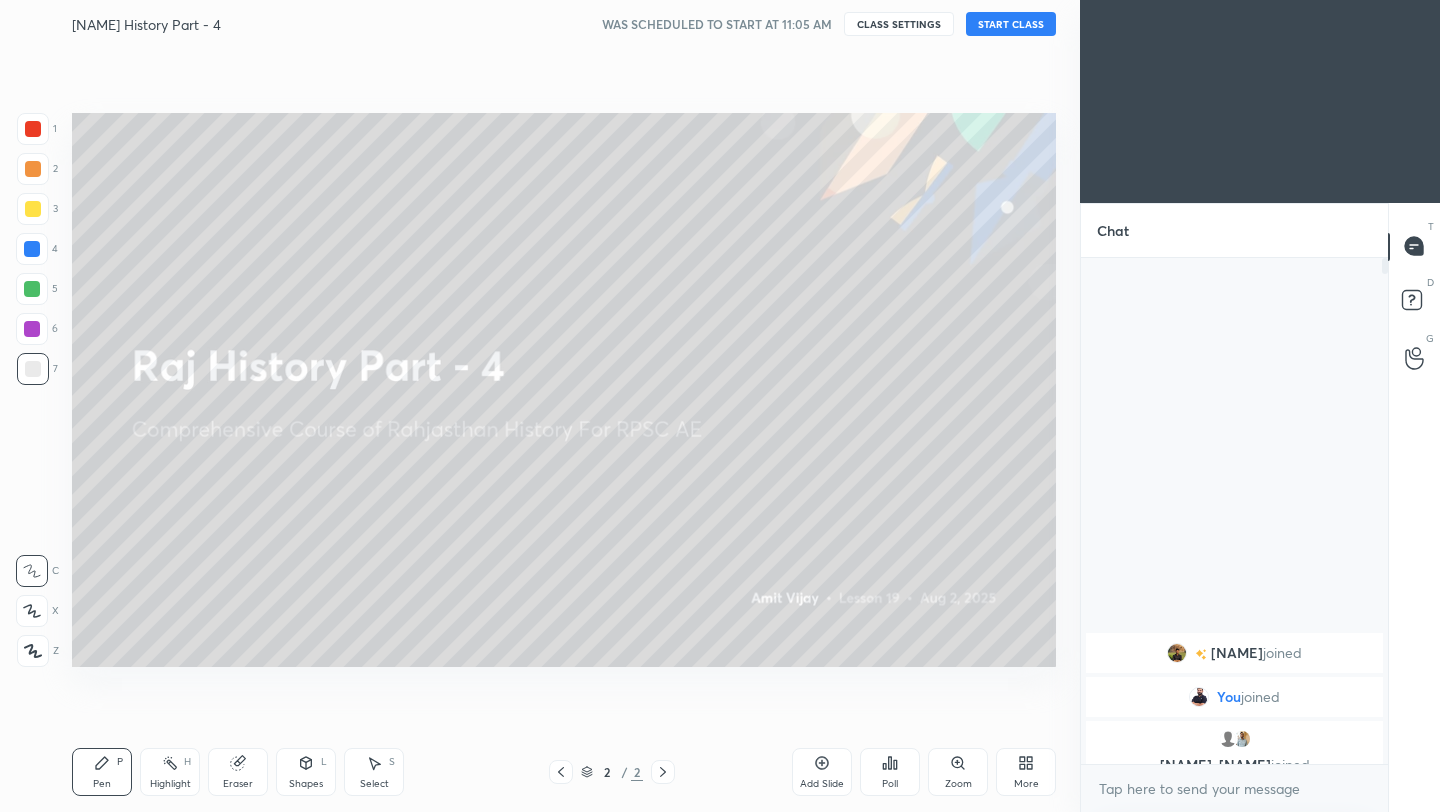 click on "START CLASS" at bounding box center (1011, 24) 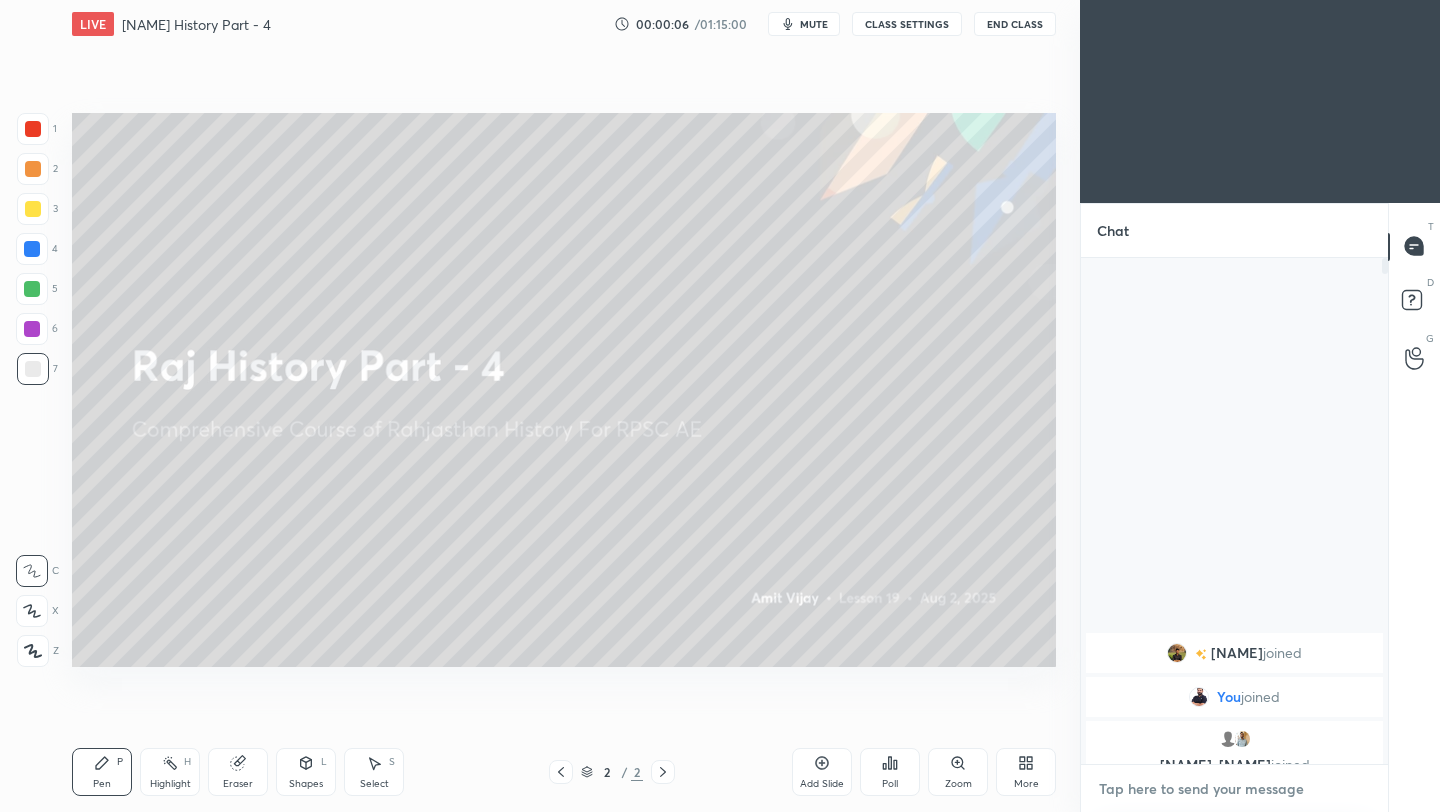 type on "x" 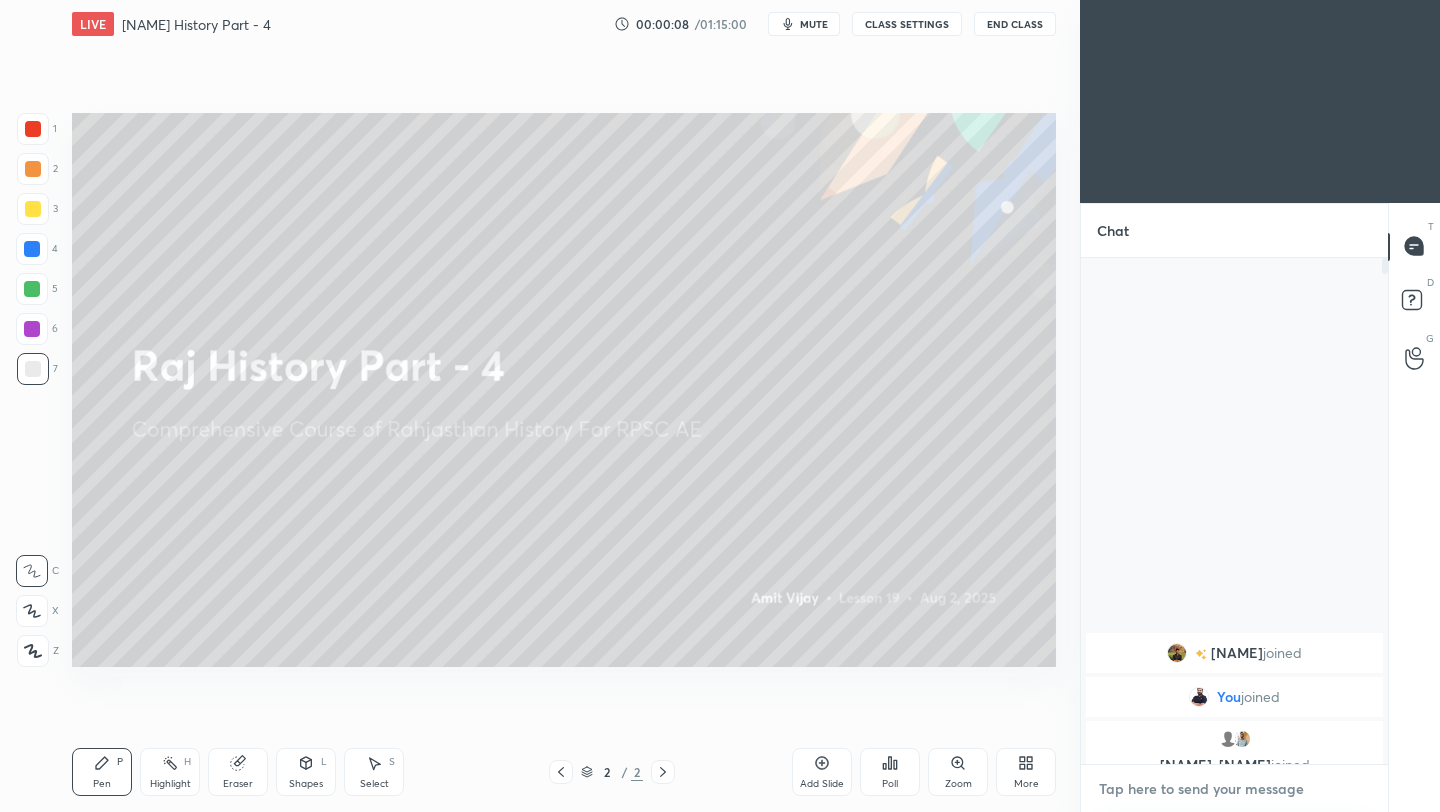 paste on "https://t.me/[USERNAME]" 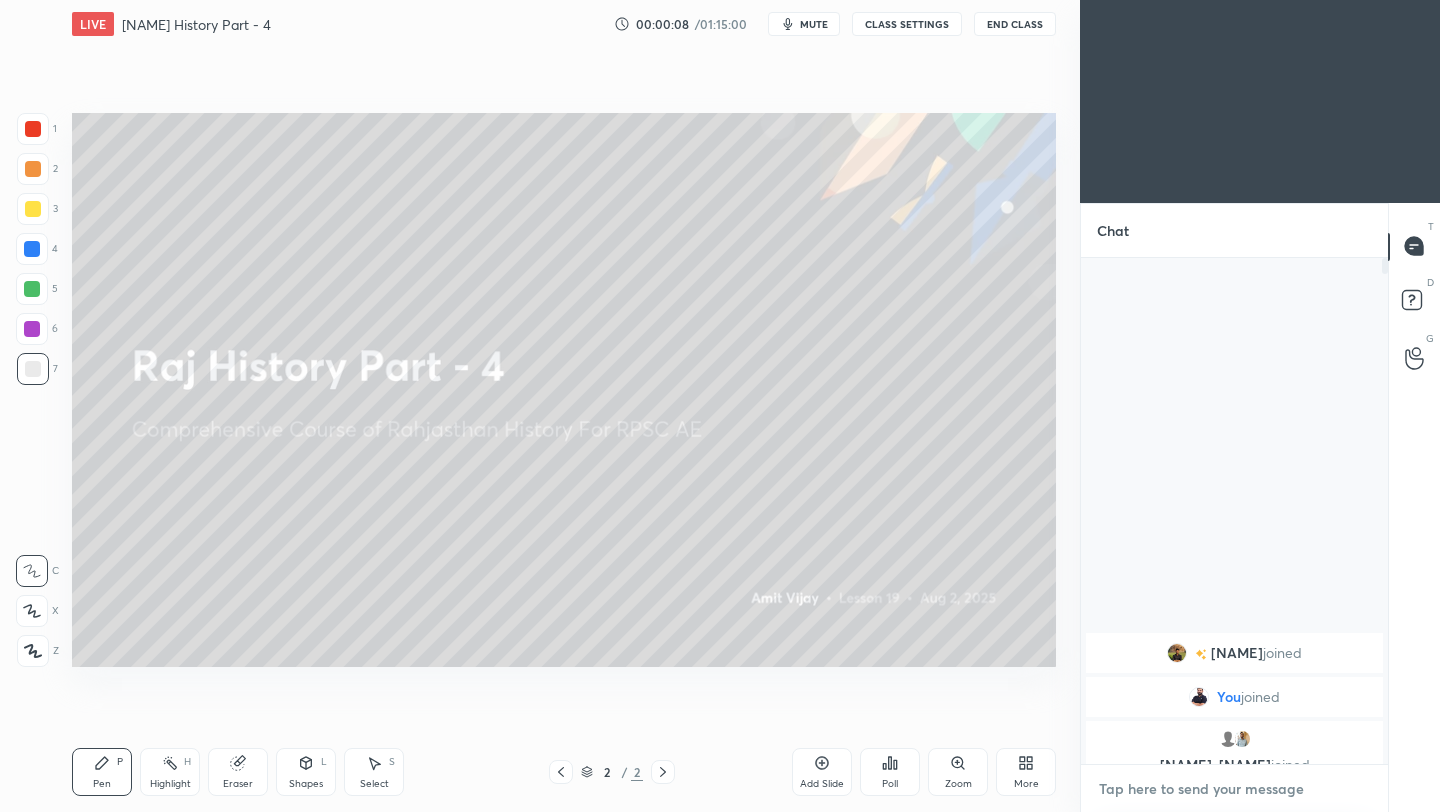 type on "https://t.me/[USERNAME]" 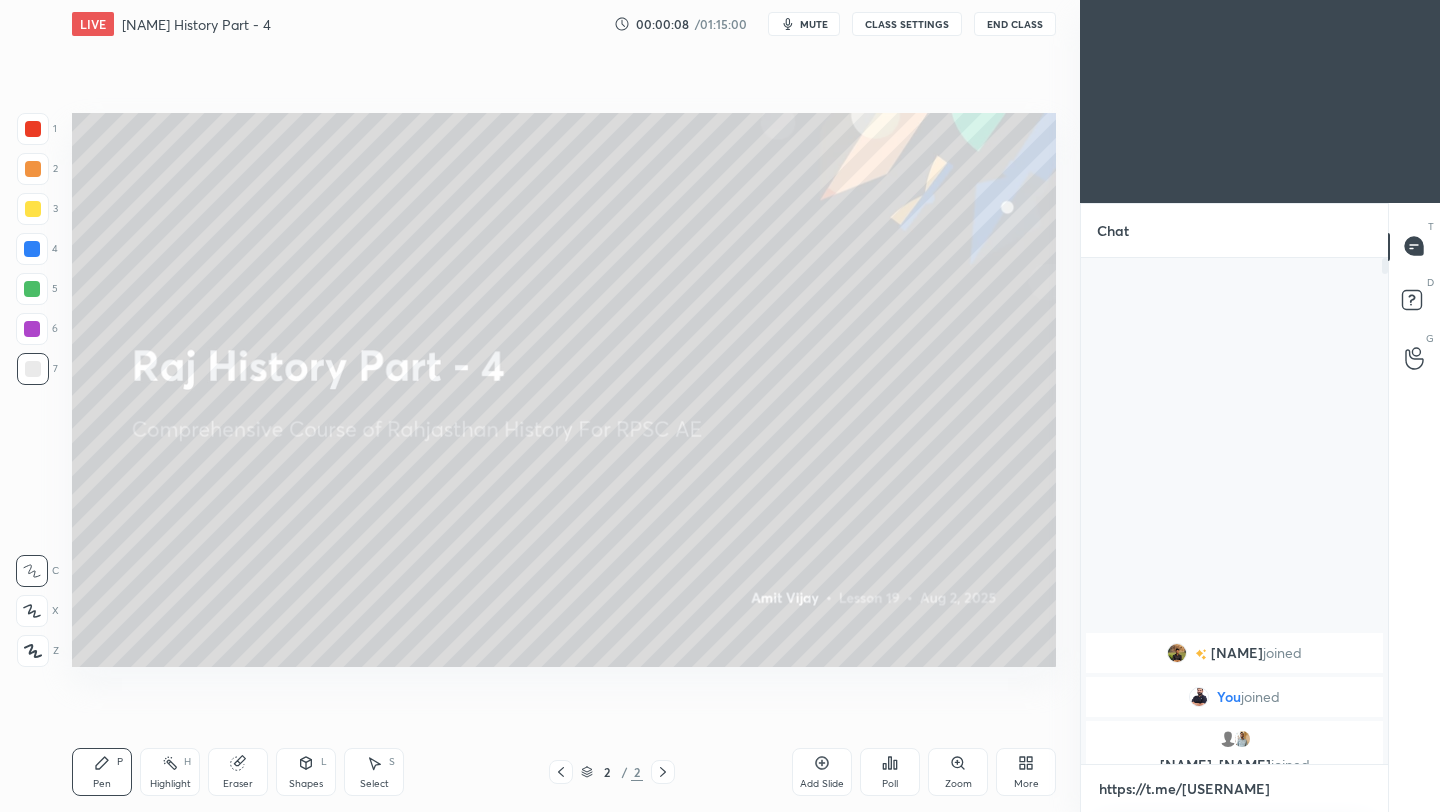 type on "x" 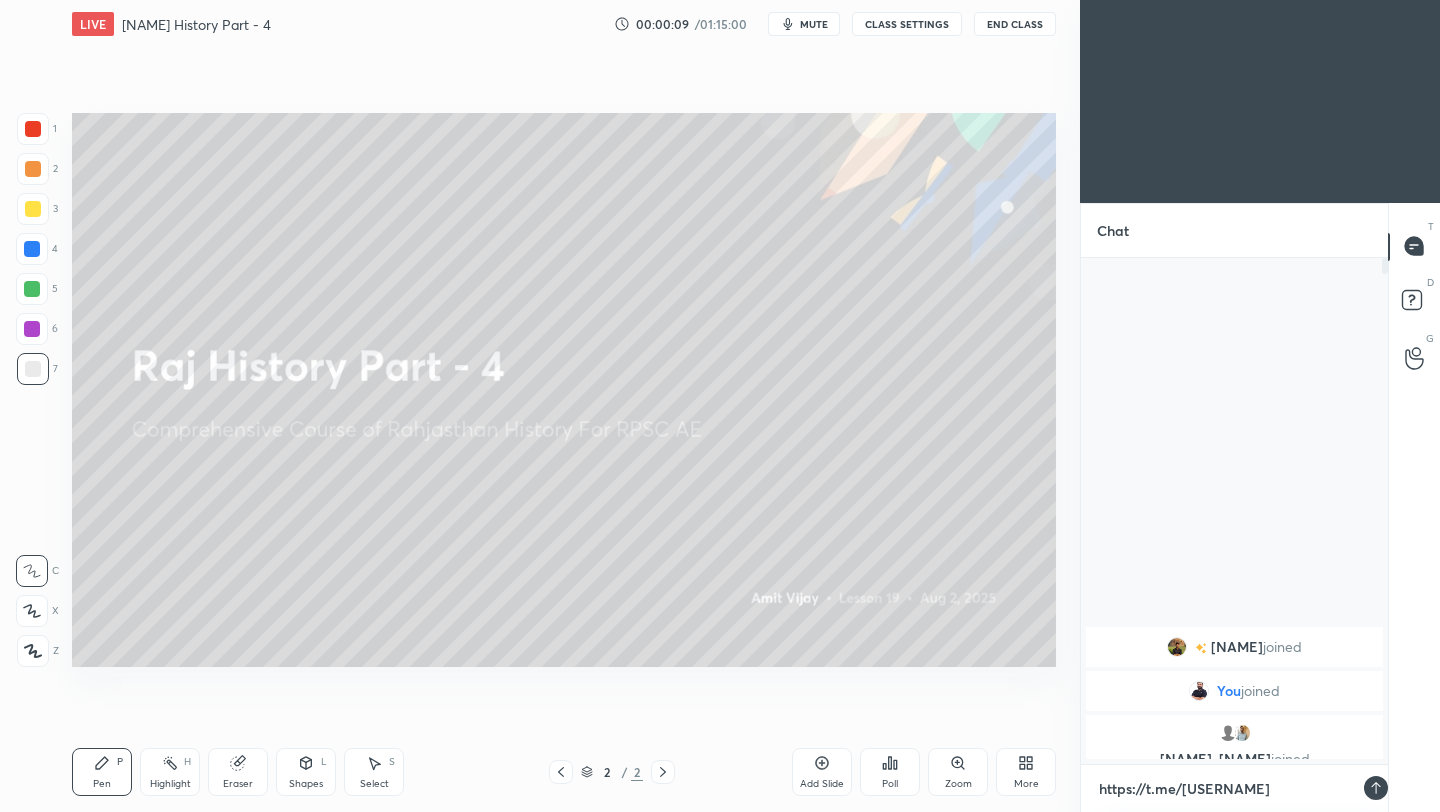 scroll, scrollTop: 494, scrollLeft: 301, axis: both 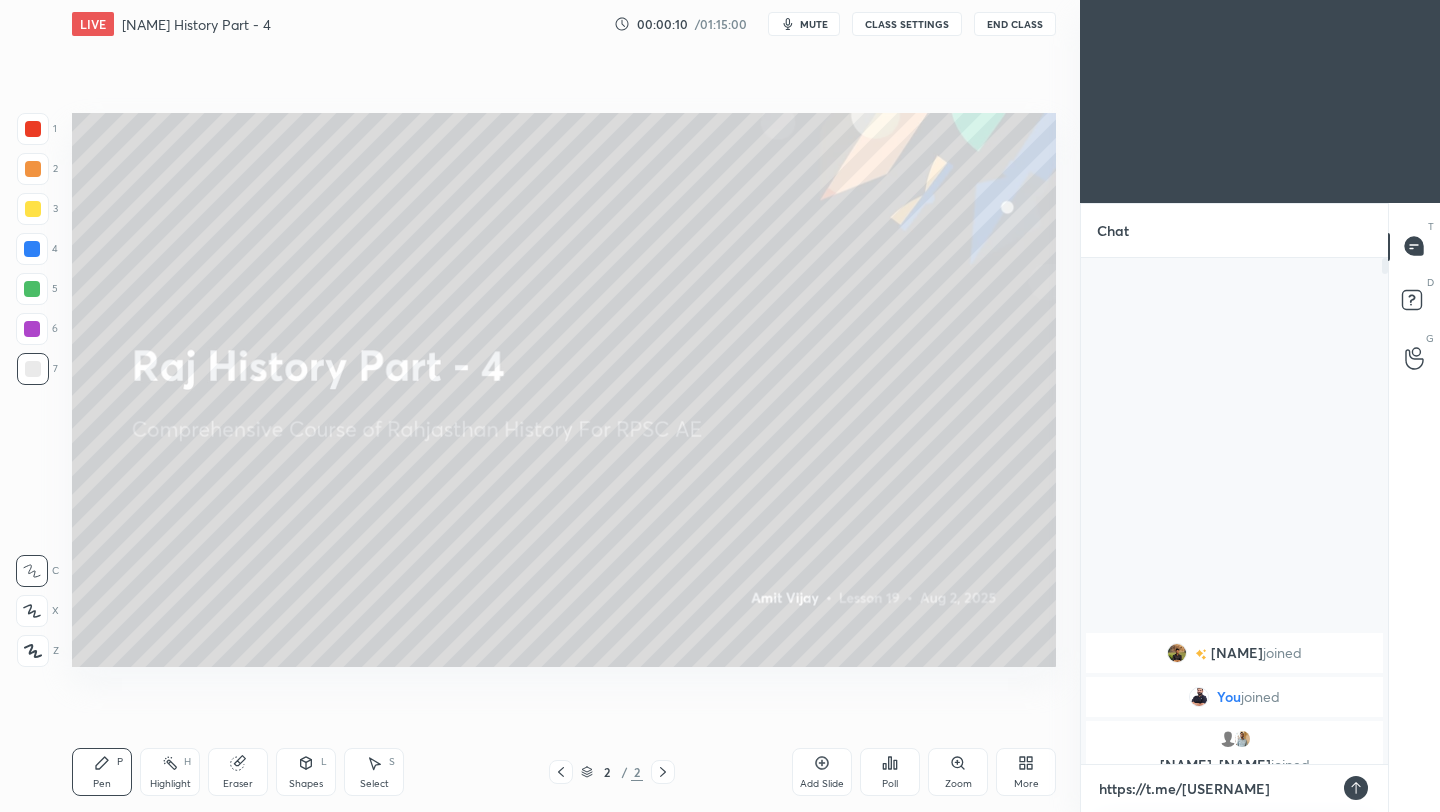 type on "https://t.me/[USERNAME]" 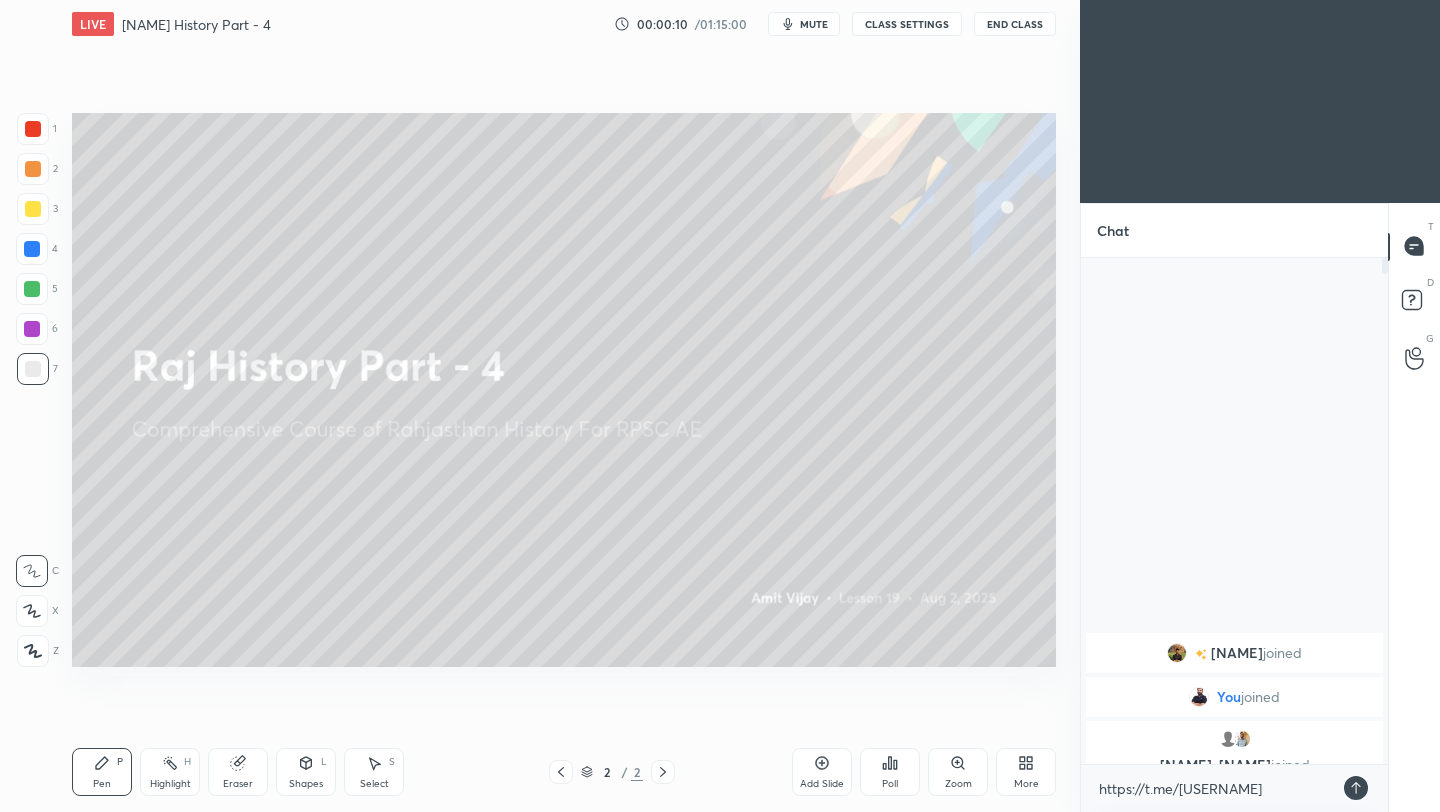 type on "x" 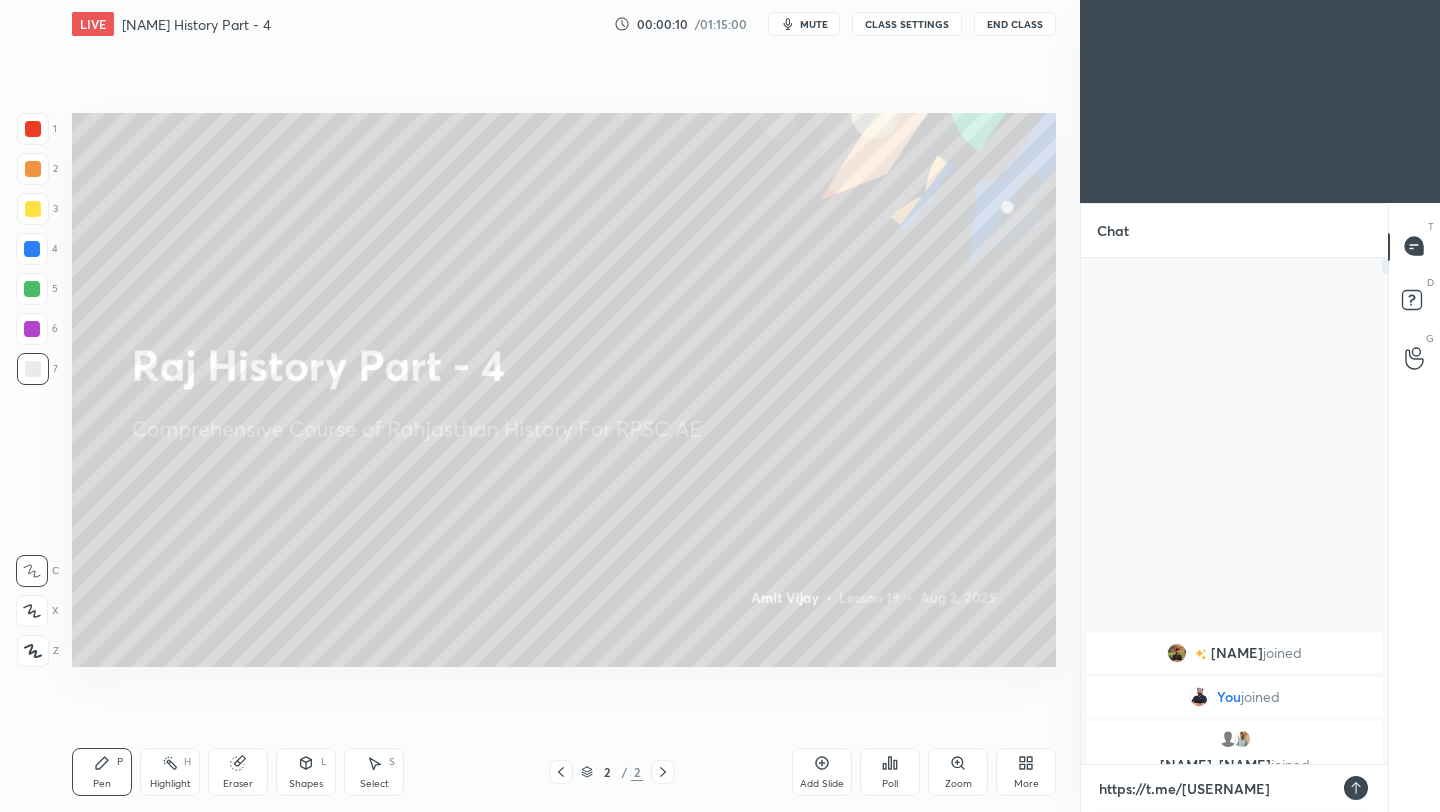type 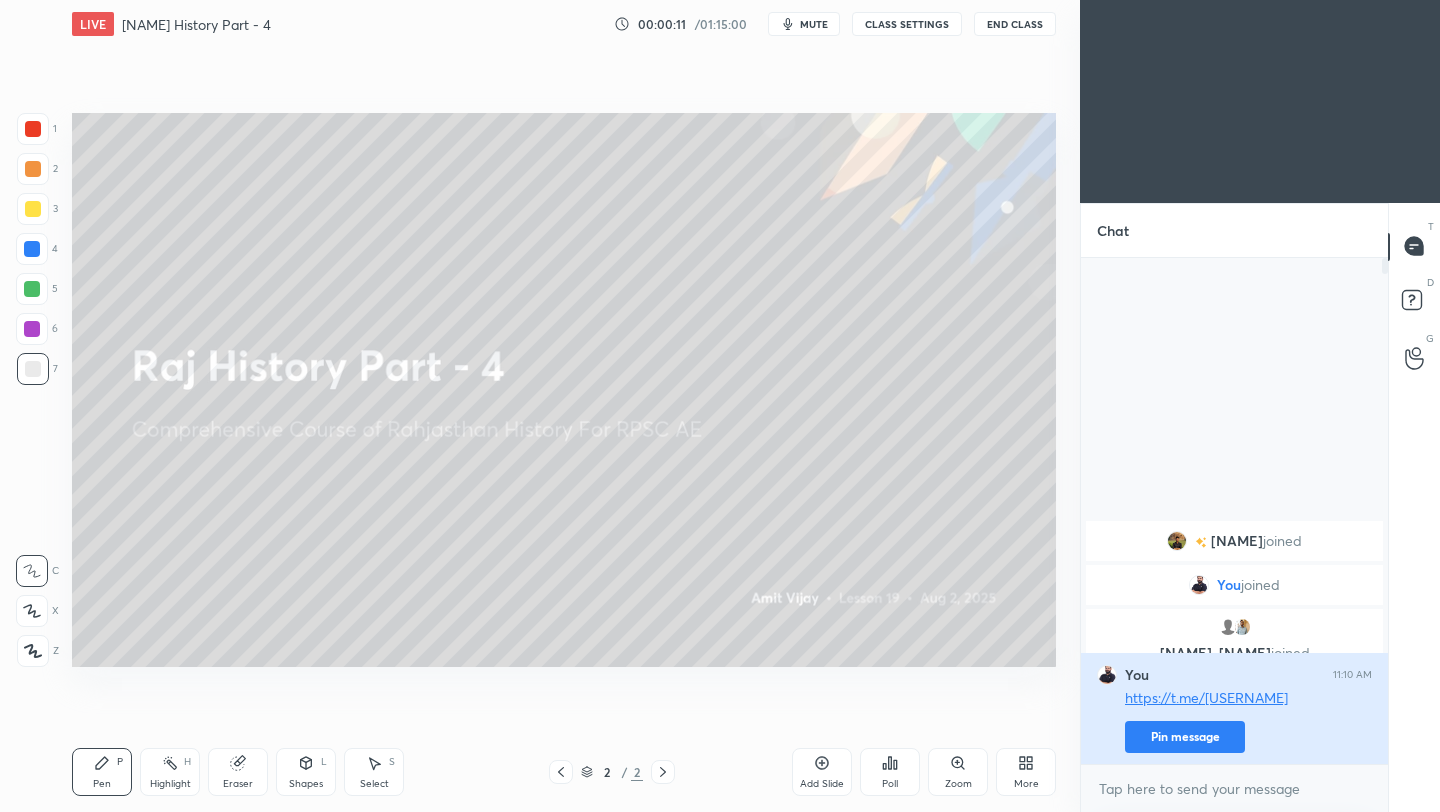 click on "Pin message" at bounding box center [1185, 737] 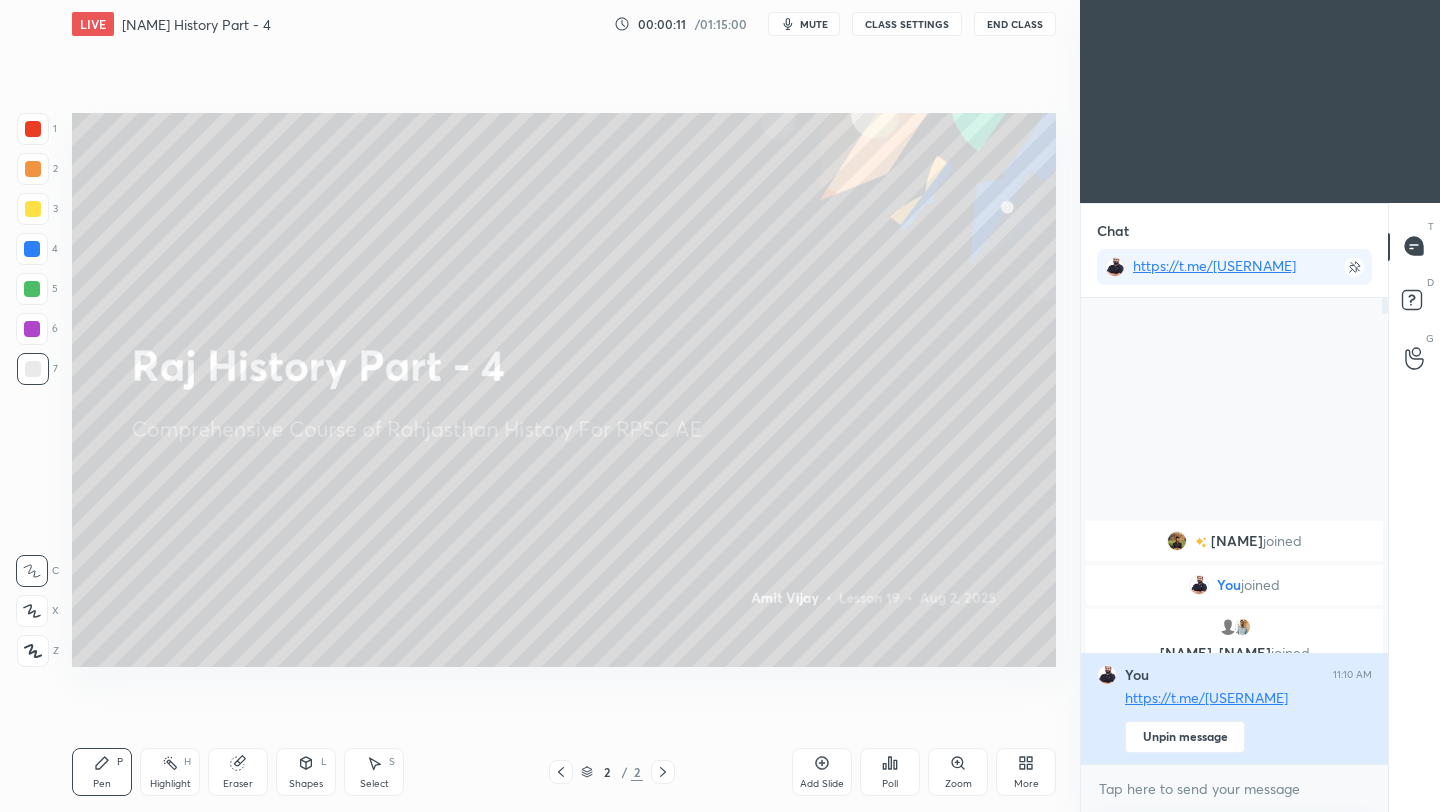 scroll, scrollTop: 460, scrollLeft: 301, axis: both 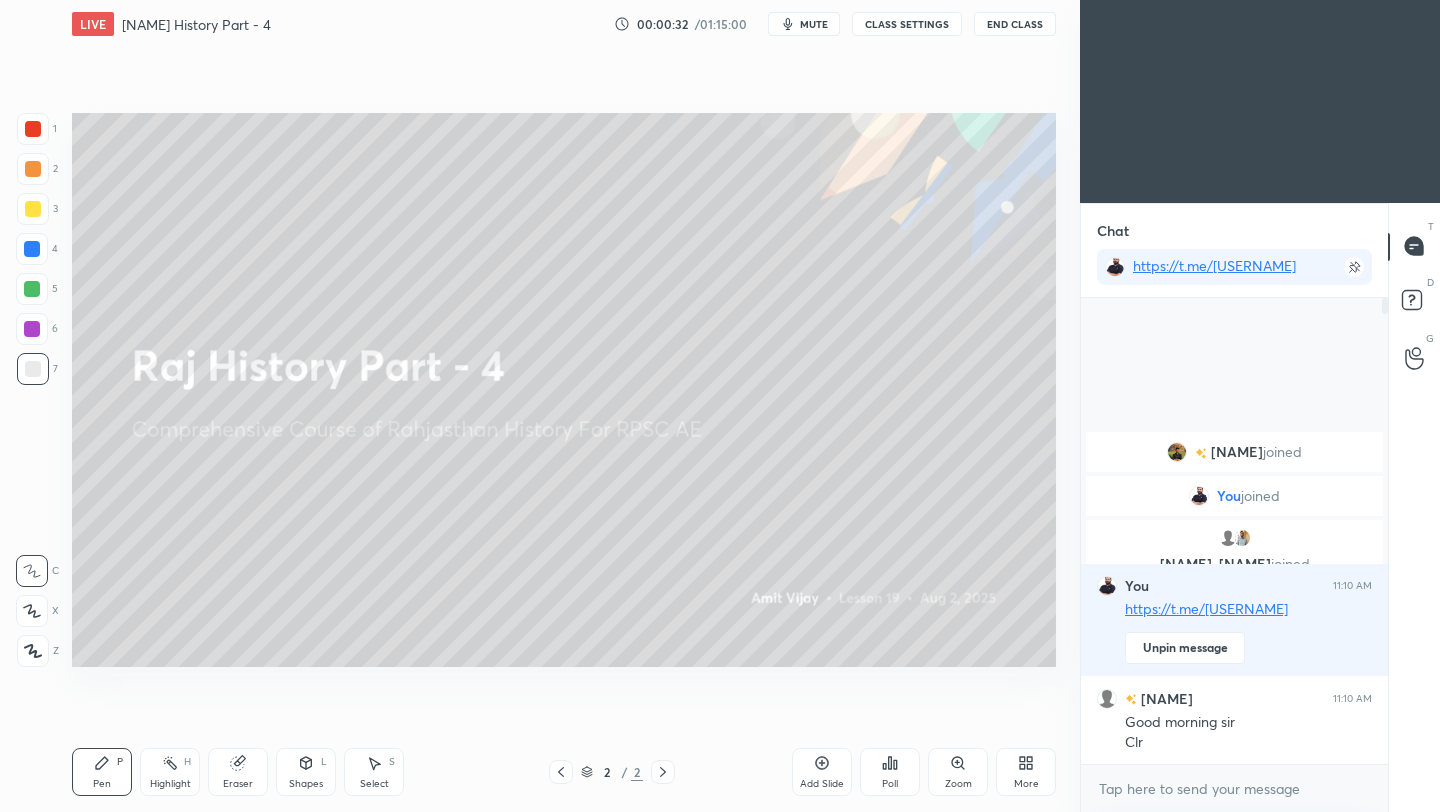 click 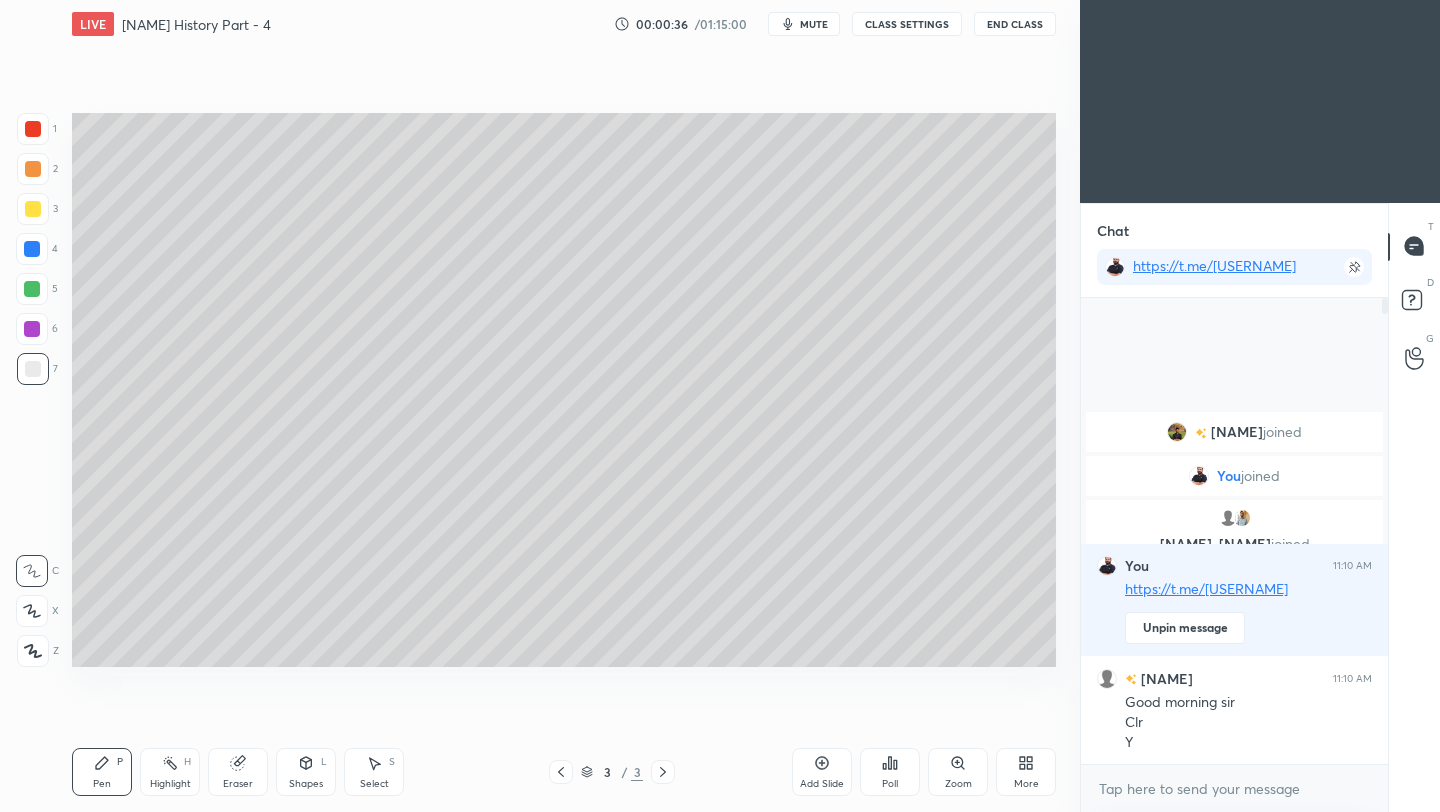 click at bounding box center (33, 209) 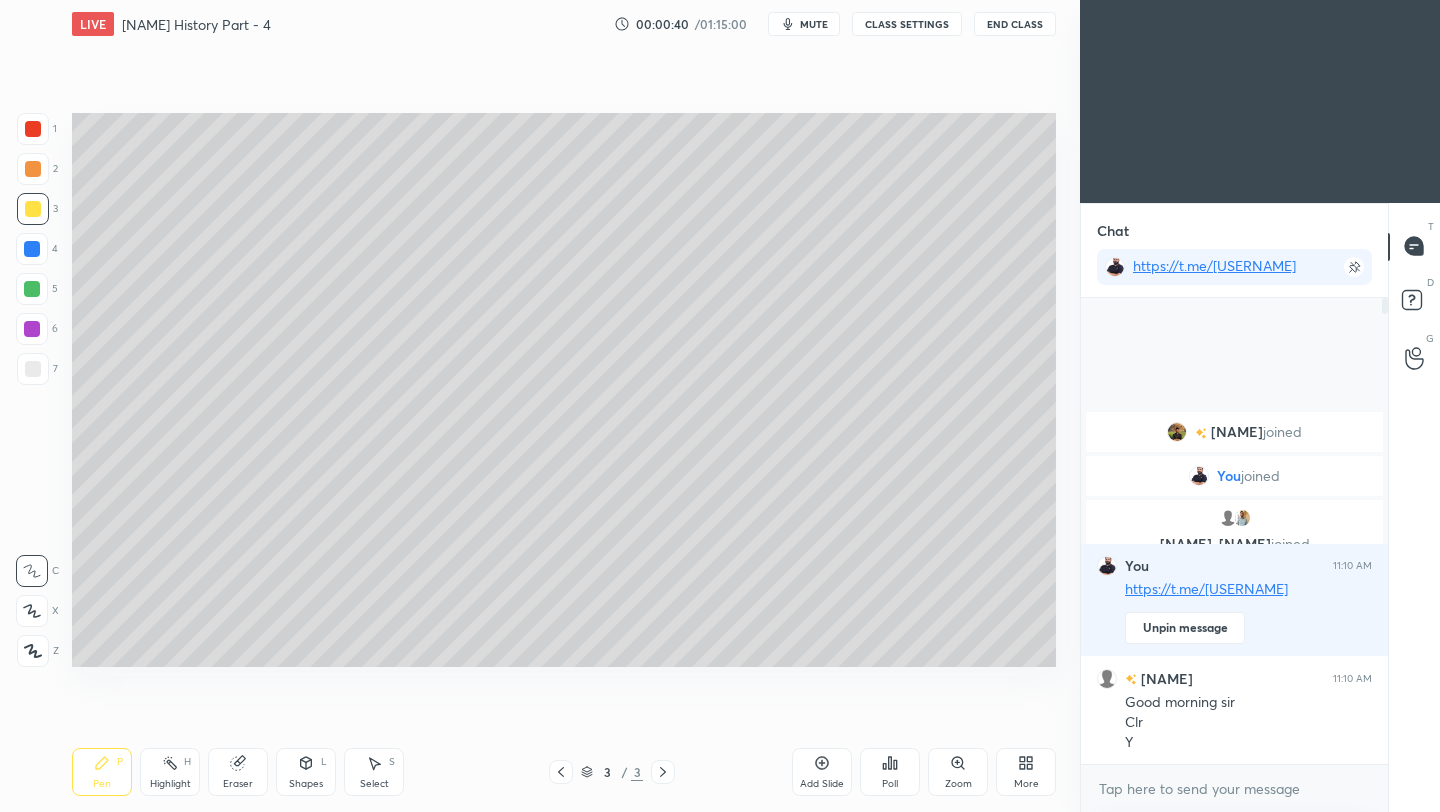 click at bounding box center [33, 651] 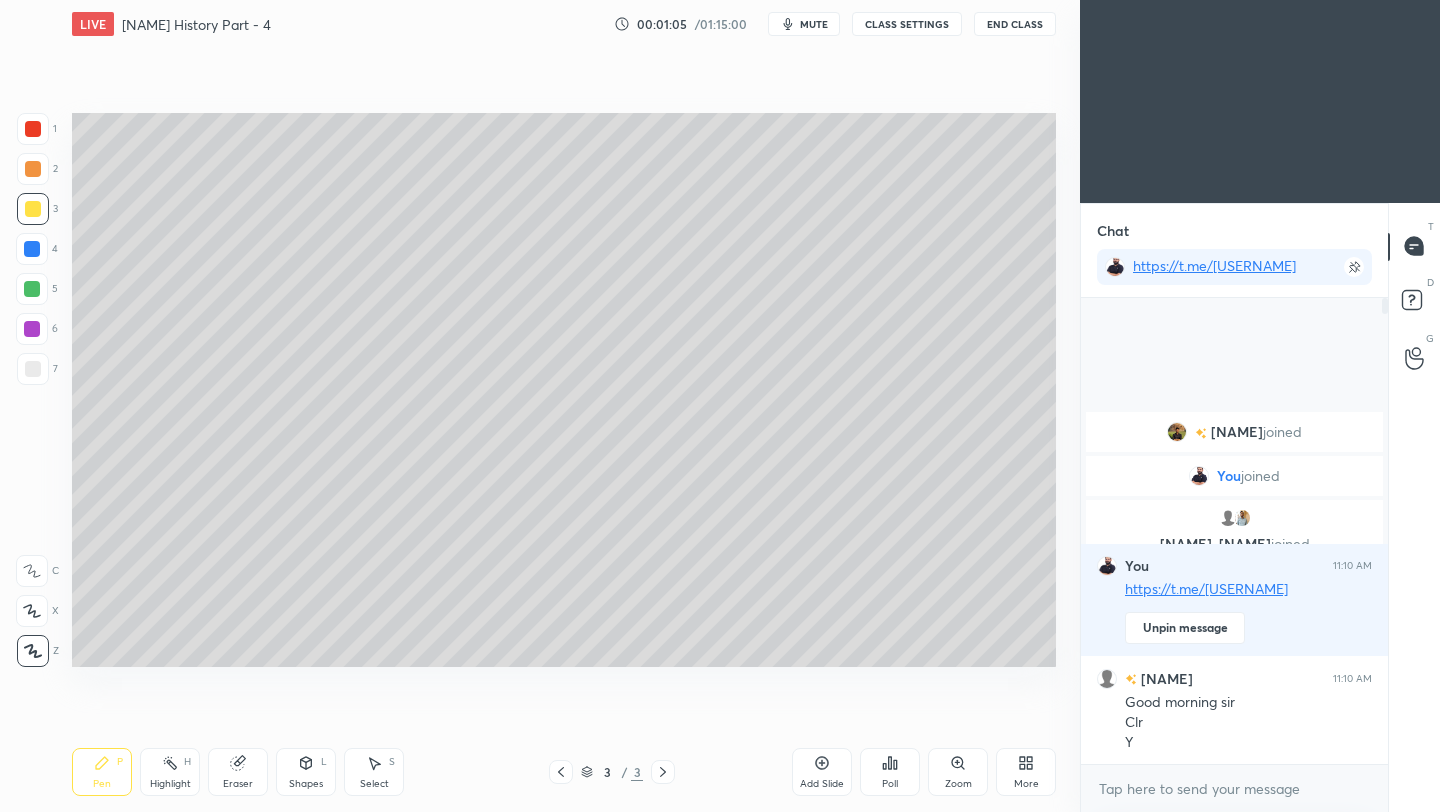 click at bounding box center [33, 369] 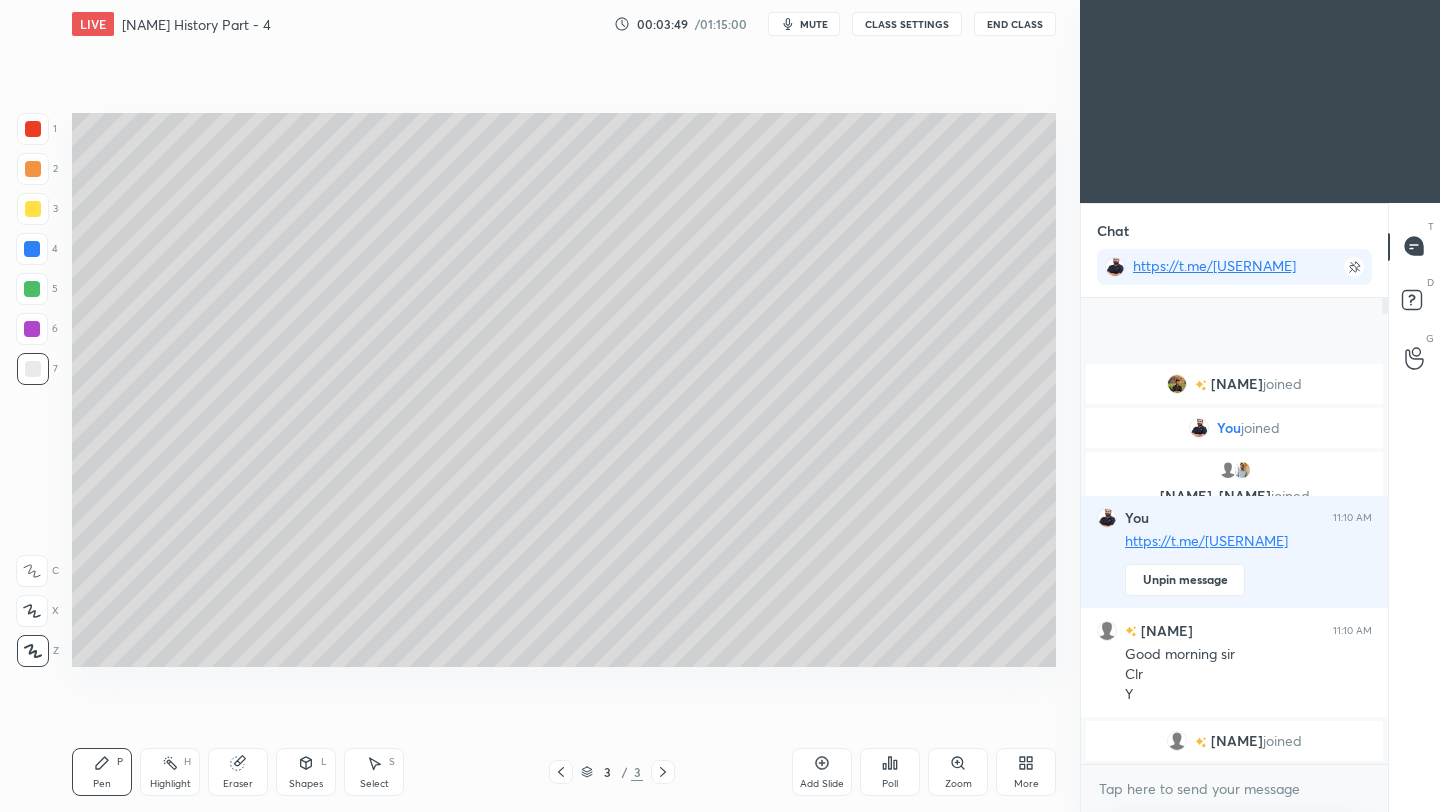 click on "Add Slide" at bounding box center (822, 772) 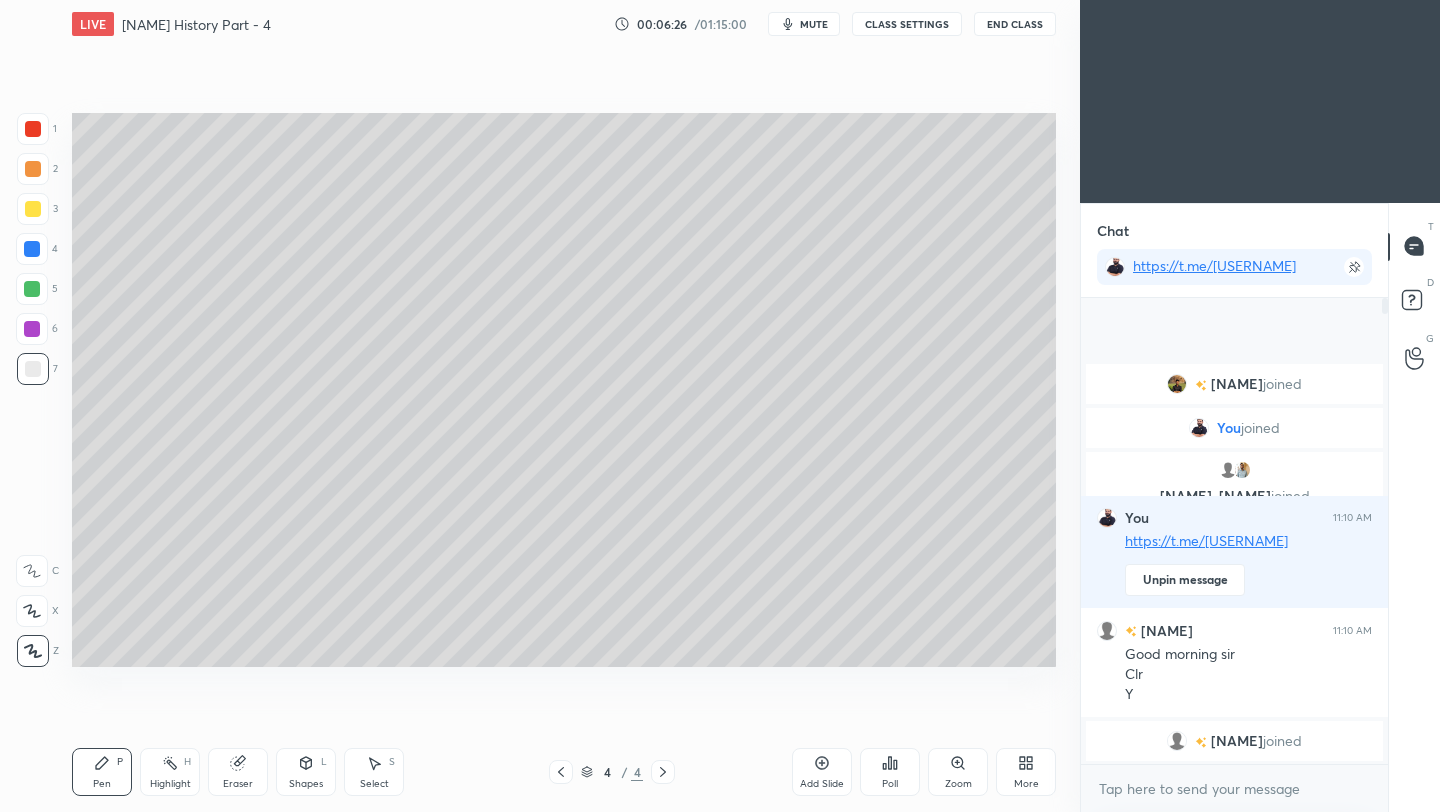 click on "Add Slide" at bounding box center (822, 772) 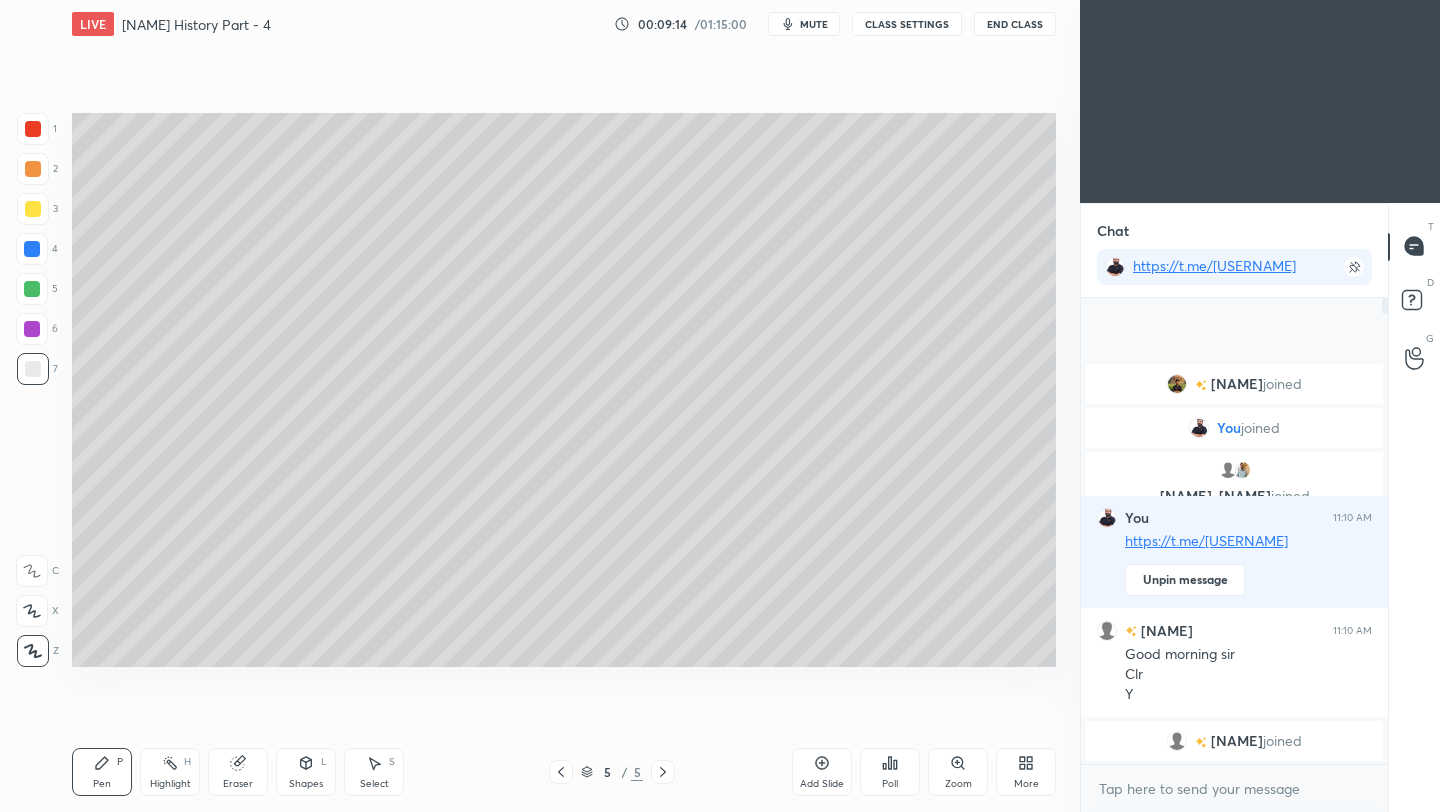 click on "Add Slide" at bounding box center [822, 772] 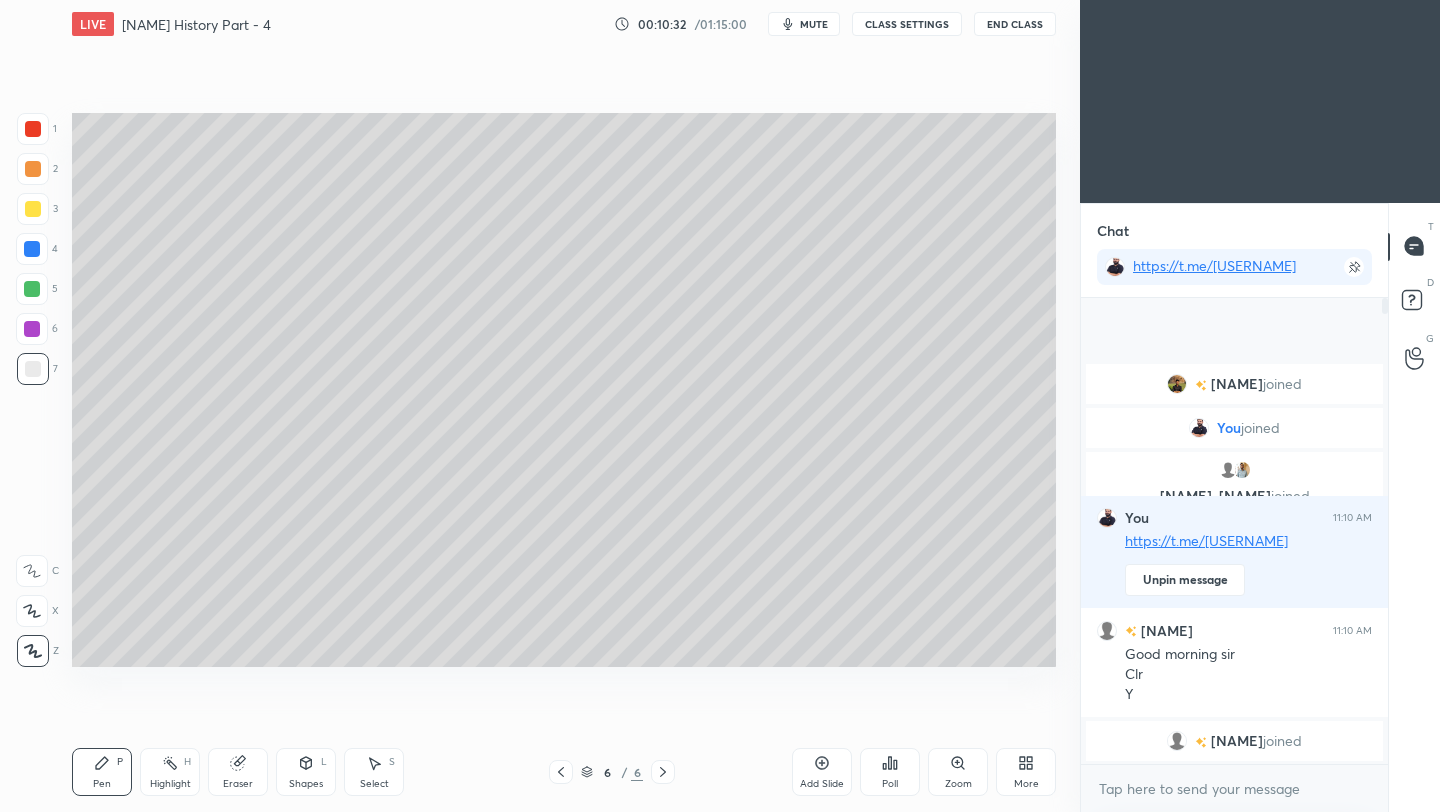drag, startPoint x: 834, startPoint y: 773, endPoint x: 823, endPoint y: 772, distance: 11.045361 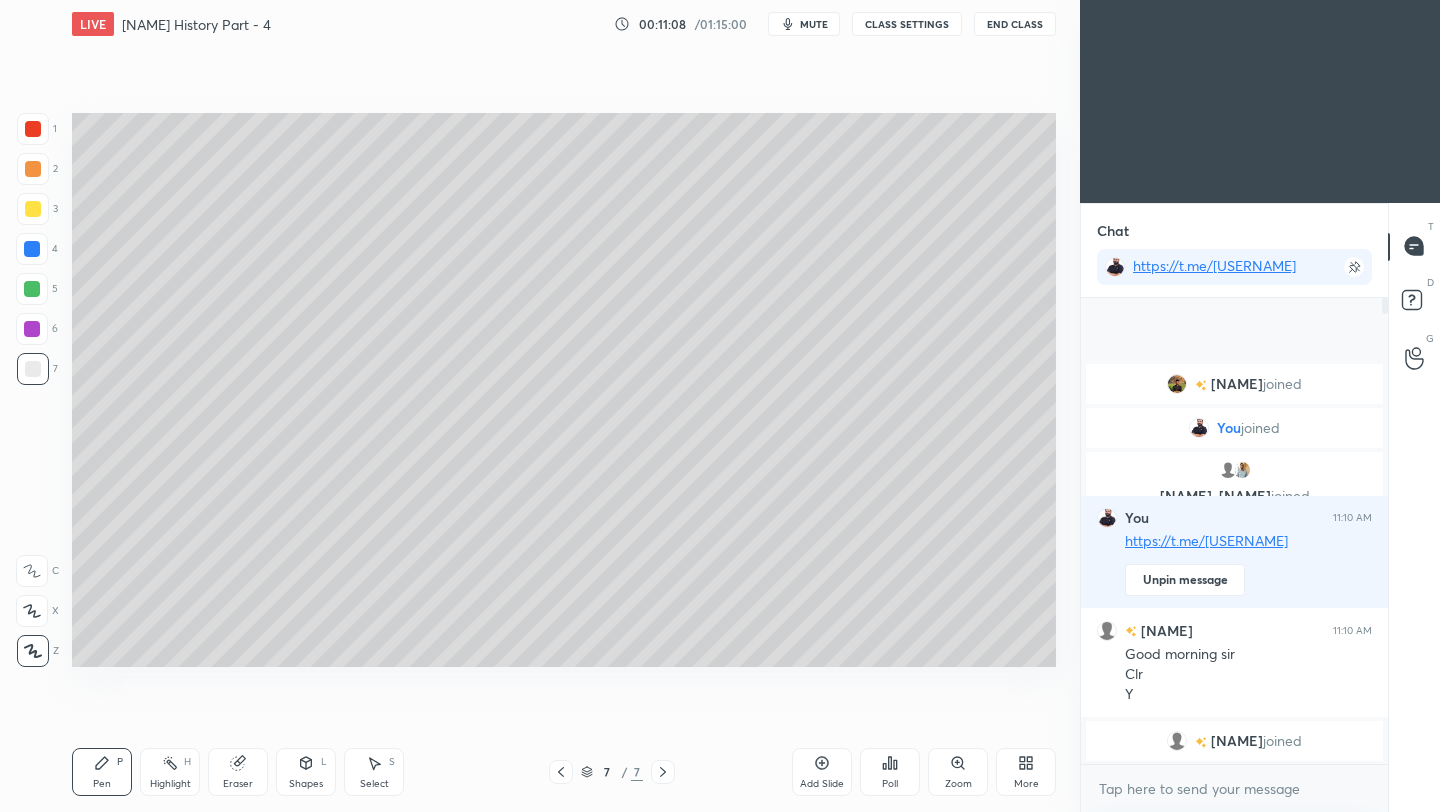 click at bounding box center [33, 209] 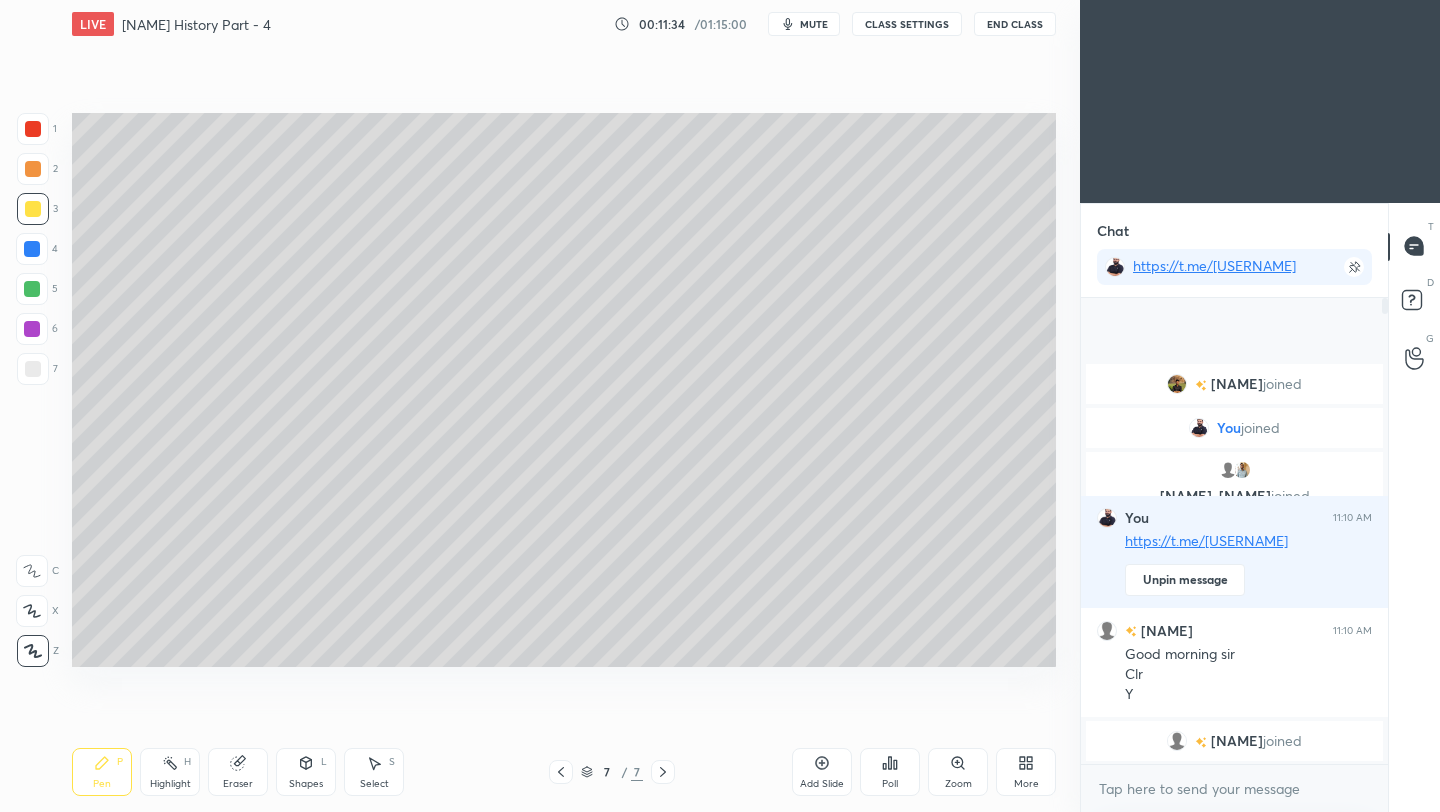drag, startPoint x: 34, startPoint y: 368, endPoint x: 65, endPoint y: 362, distance: 31.575306 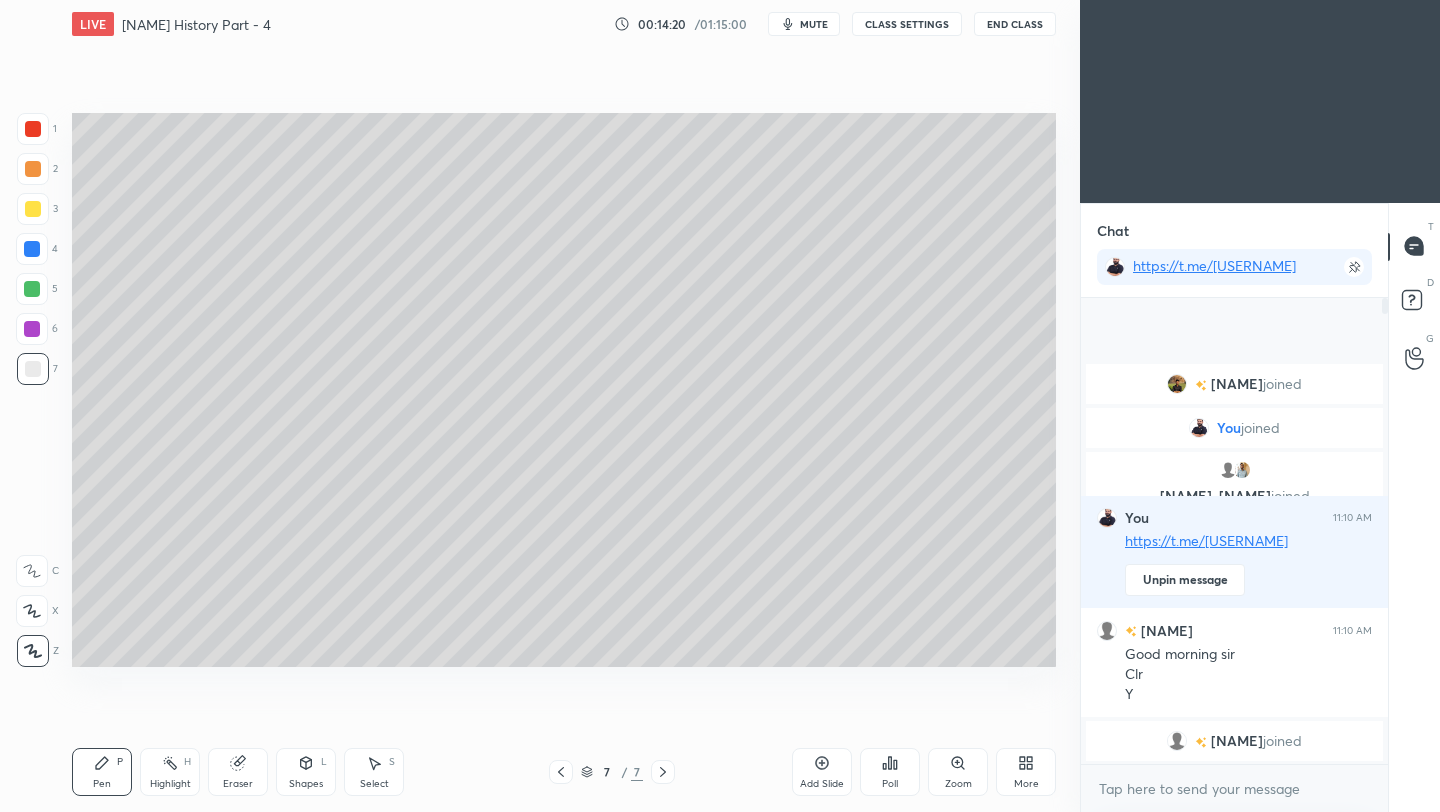 click 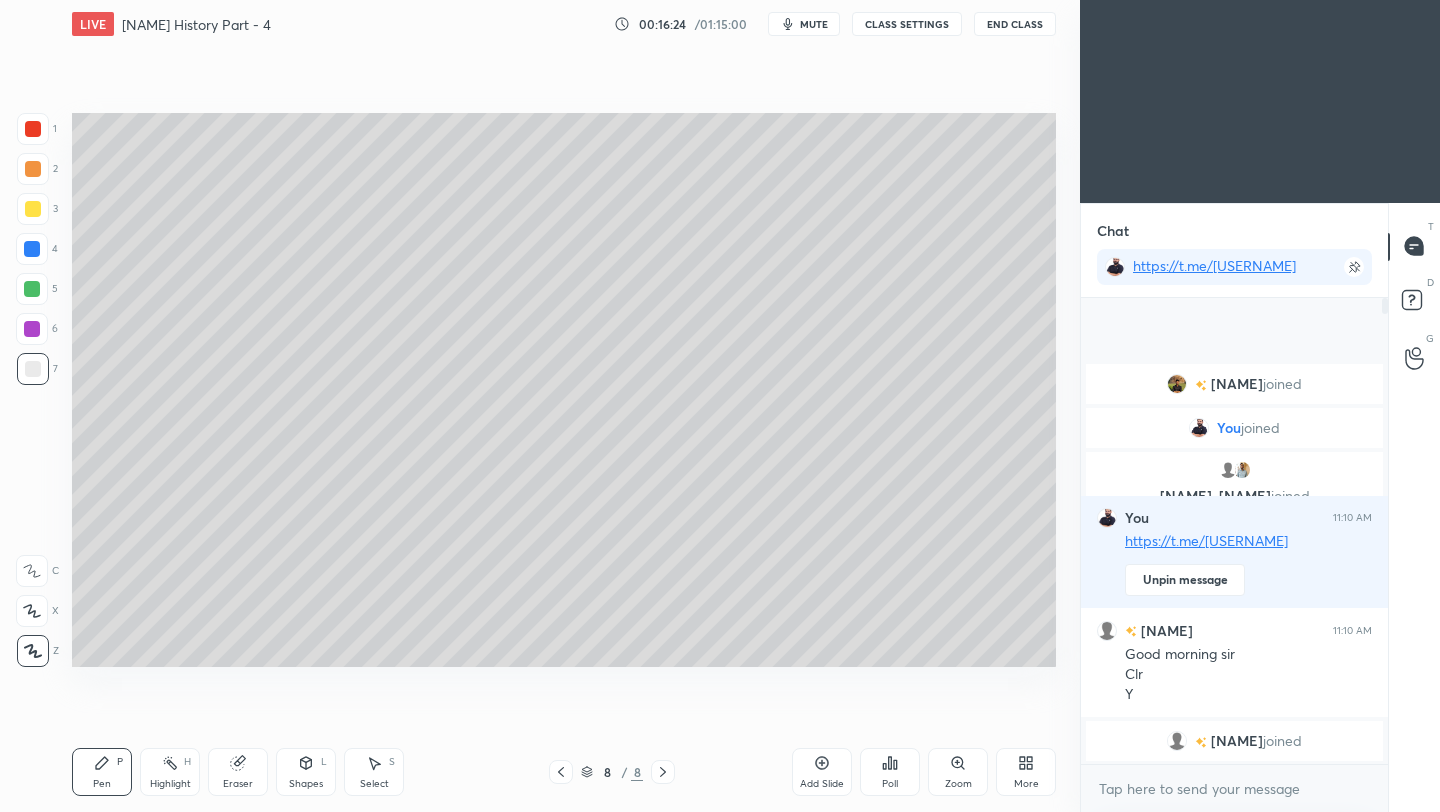 click 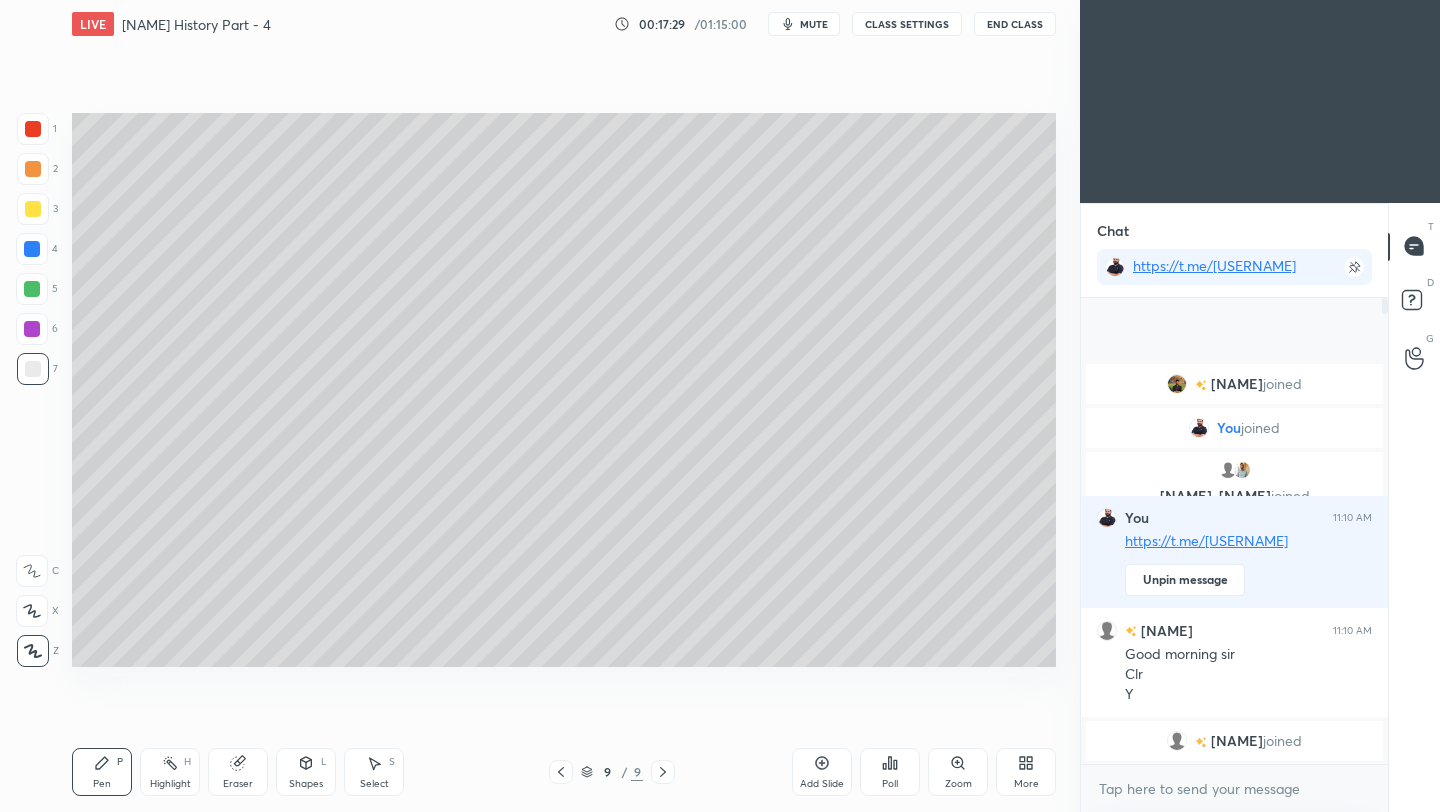 click on "End Class" at bounding box center (1015, 24) 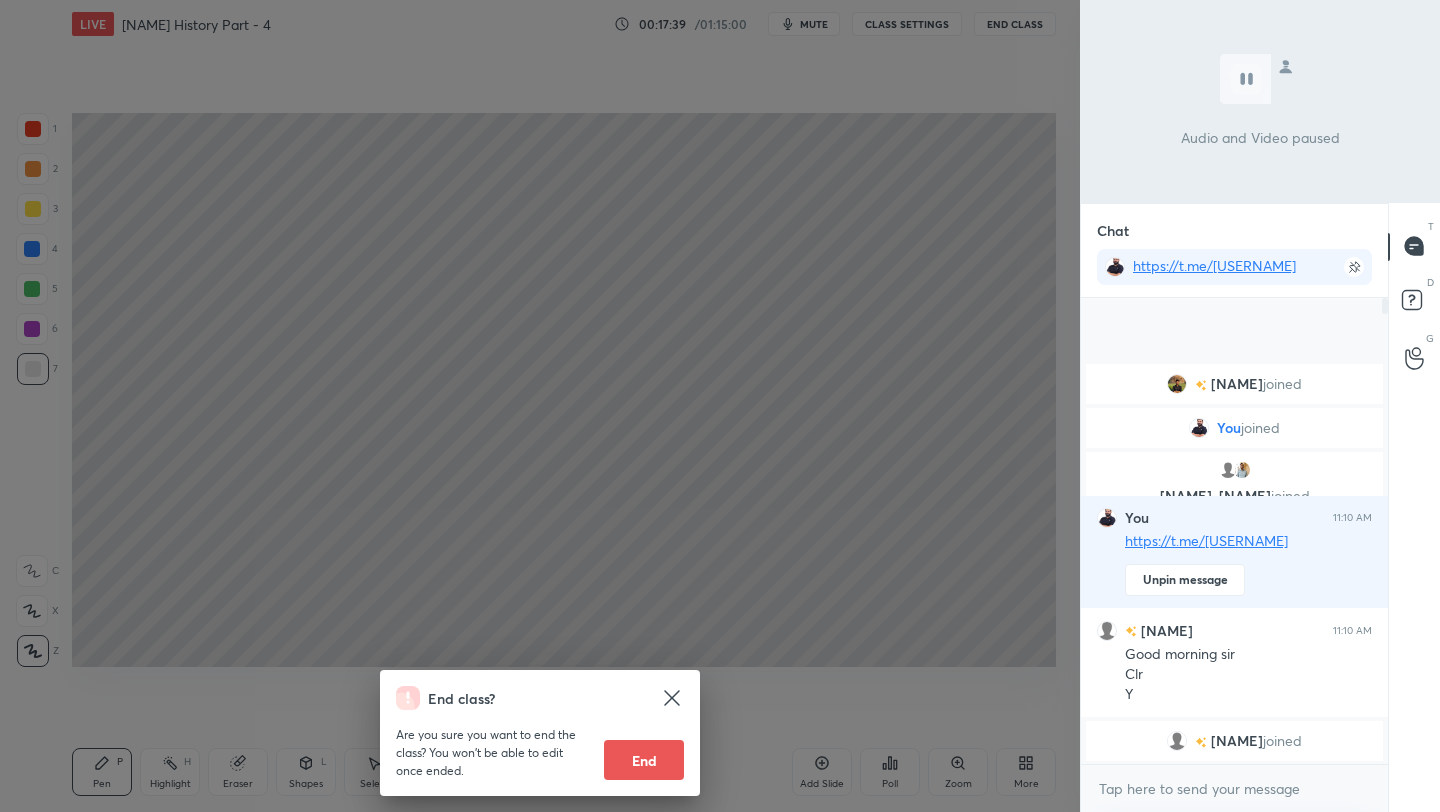 click on "End class? Are you sure you want to end the class? You won’t be able to edit once ended. End" at bounding box center (540, 406) 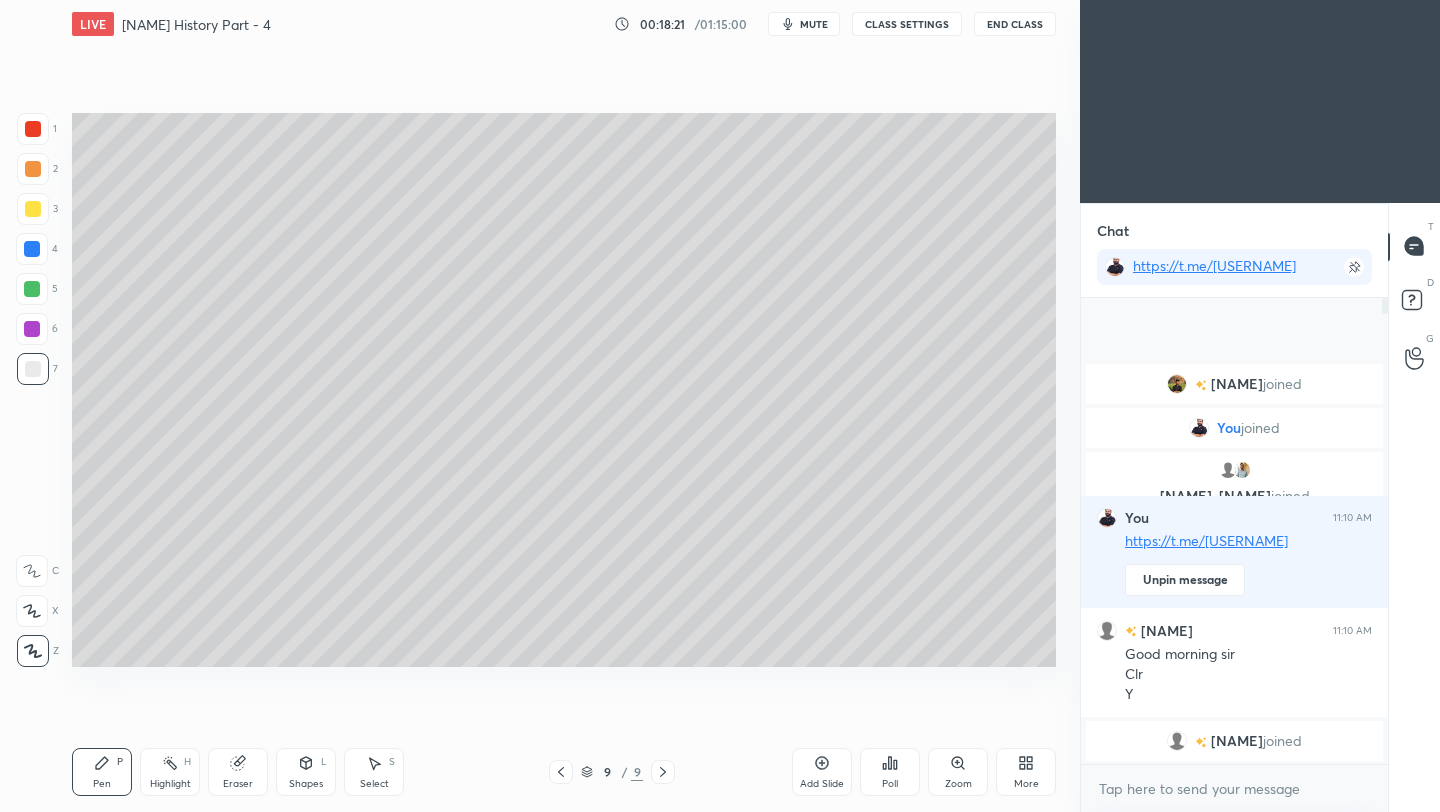 click 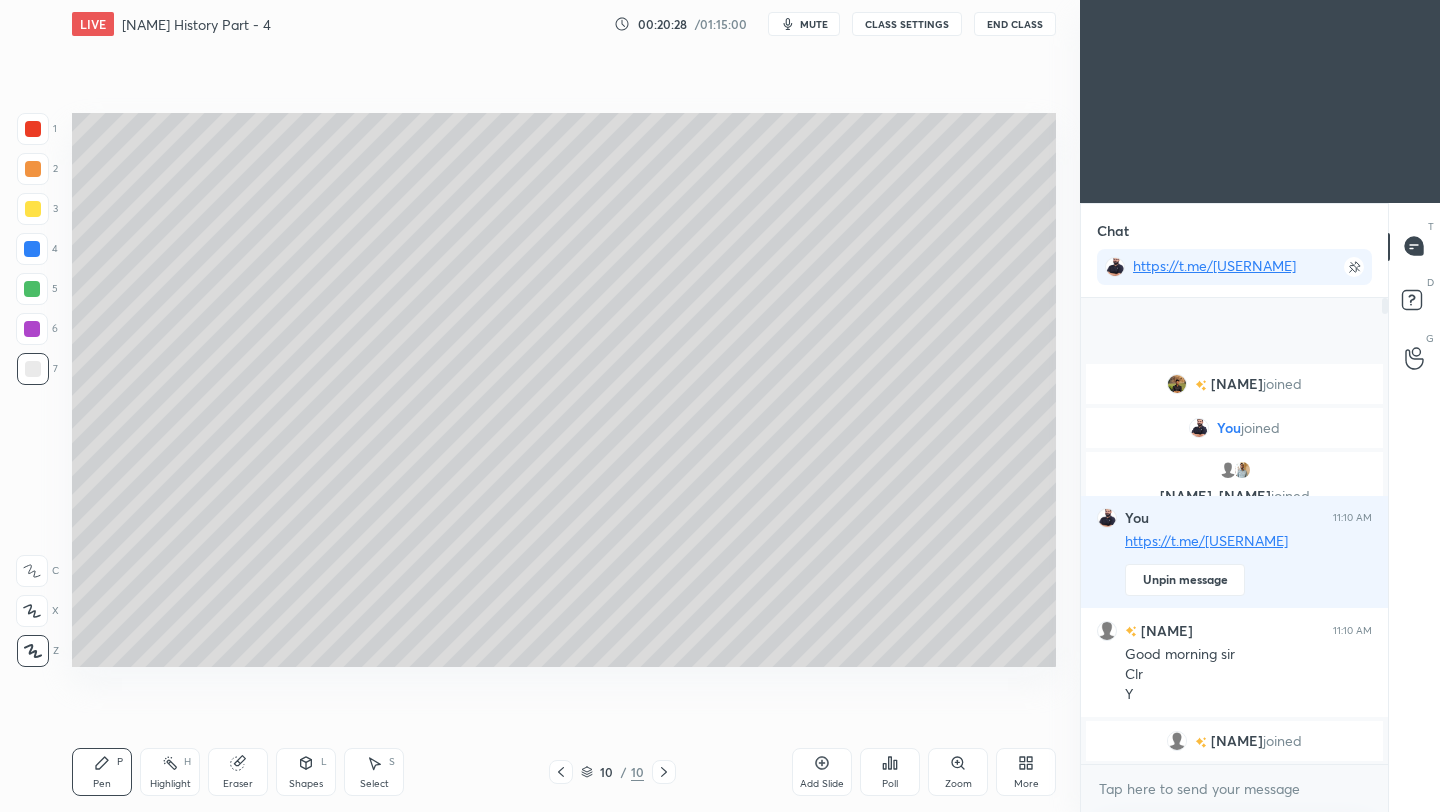 click on "Add Slide" at bounding box center [822, 772] 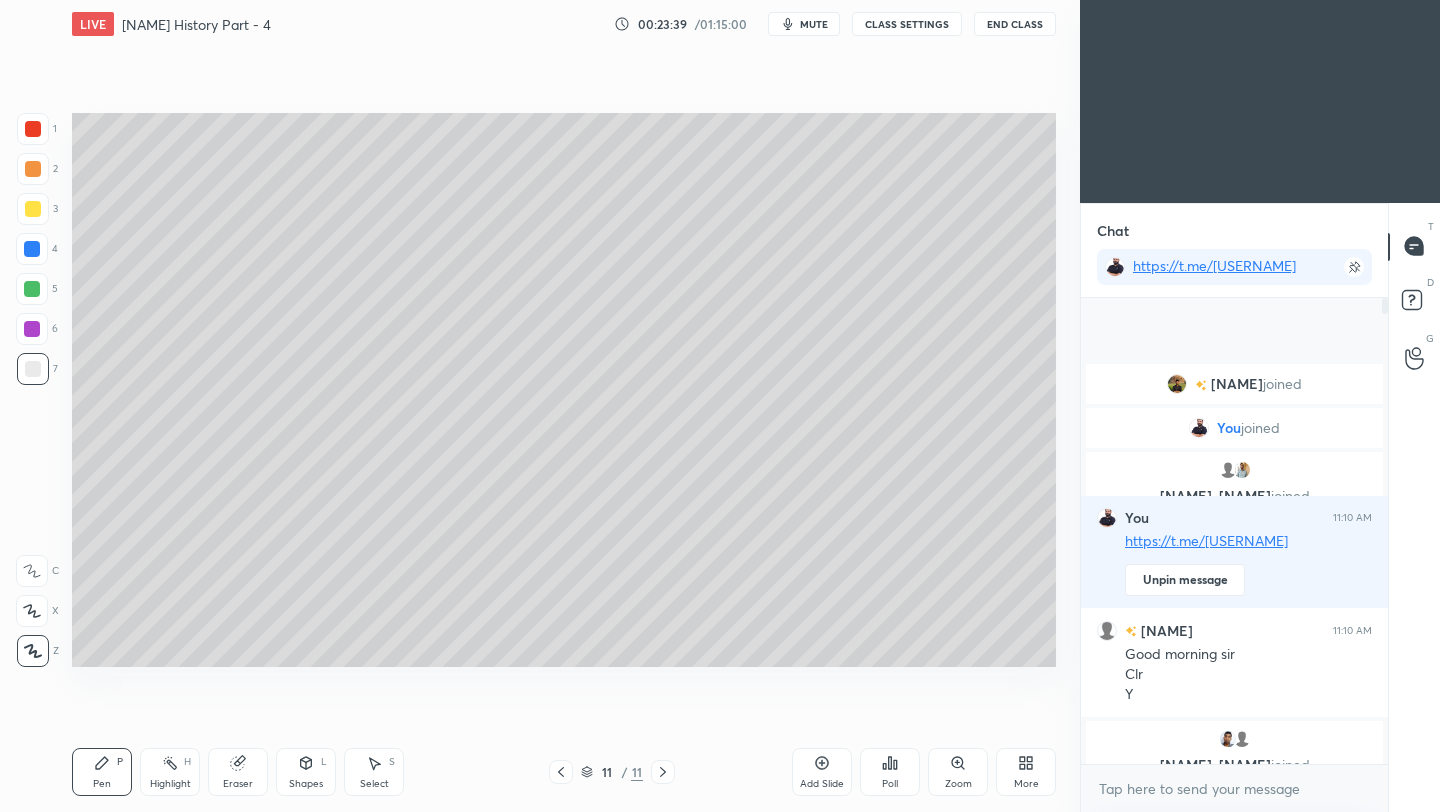 click on "Add Slide" at bounding box center [822, 772] 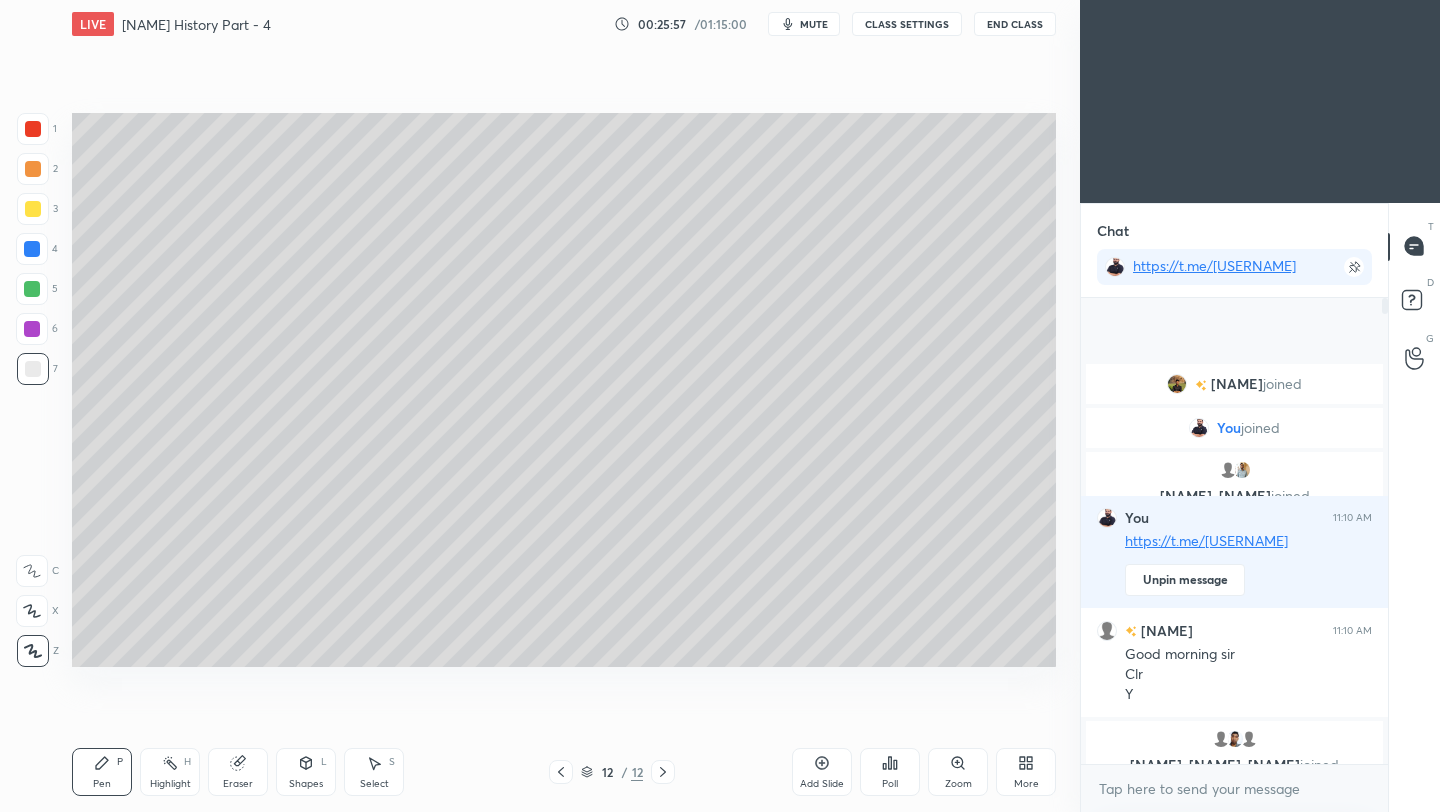 click 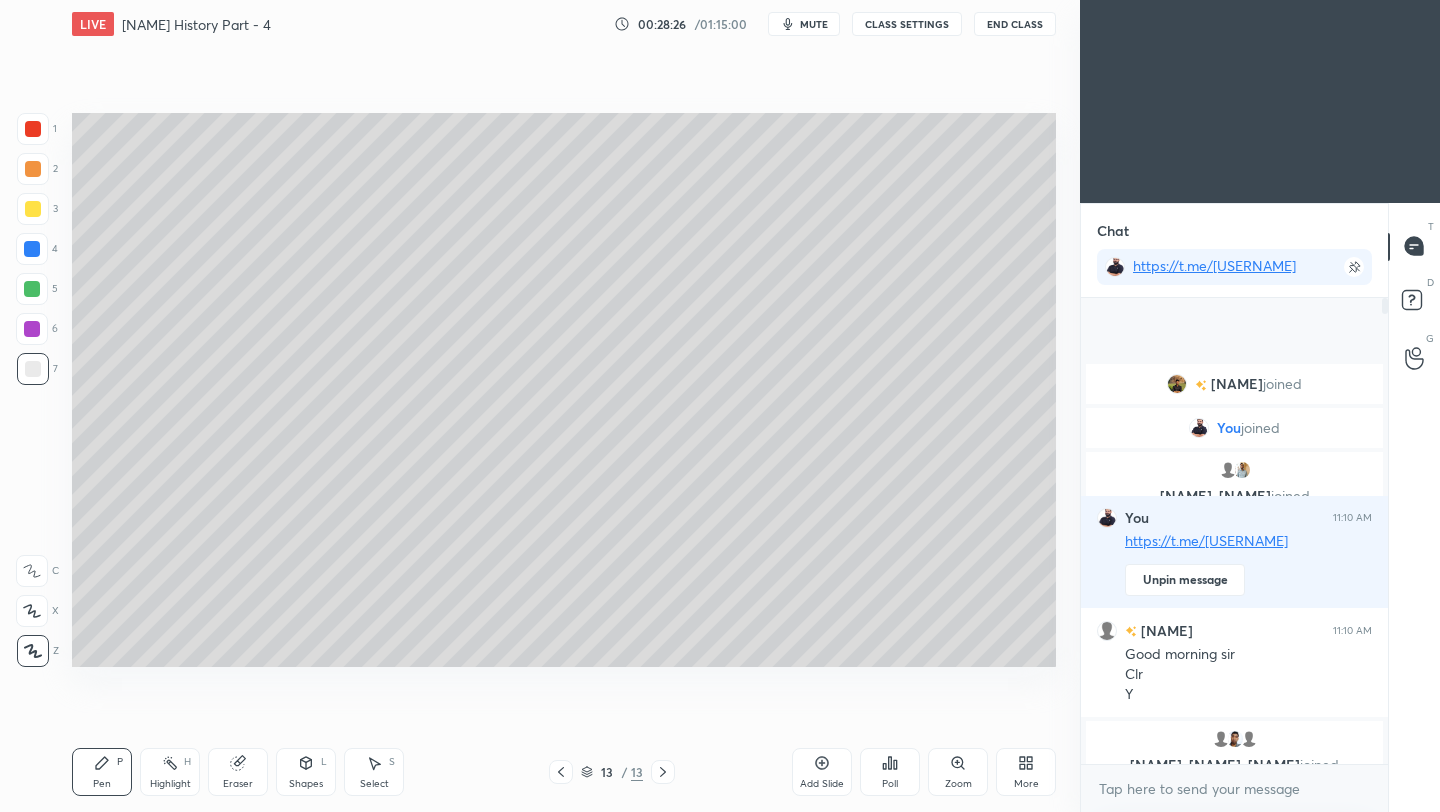 click on "Add Slide" at bounding box center (822, 772) 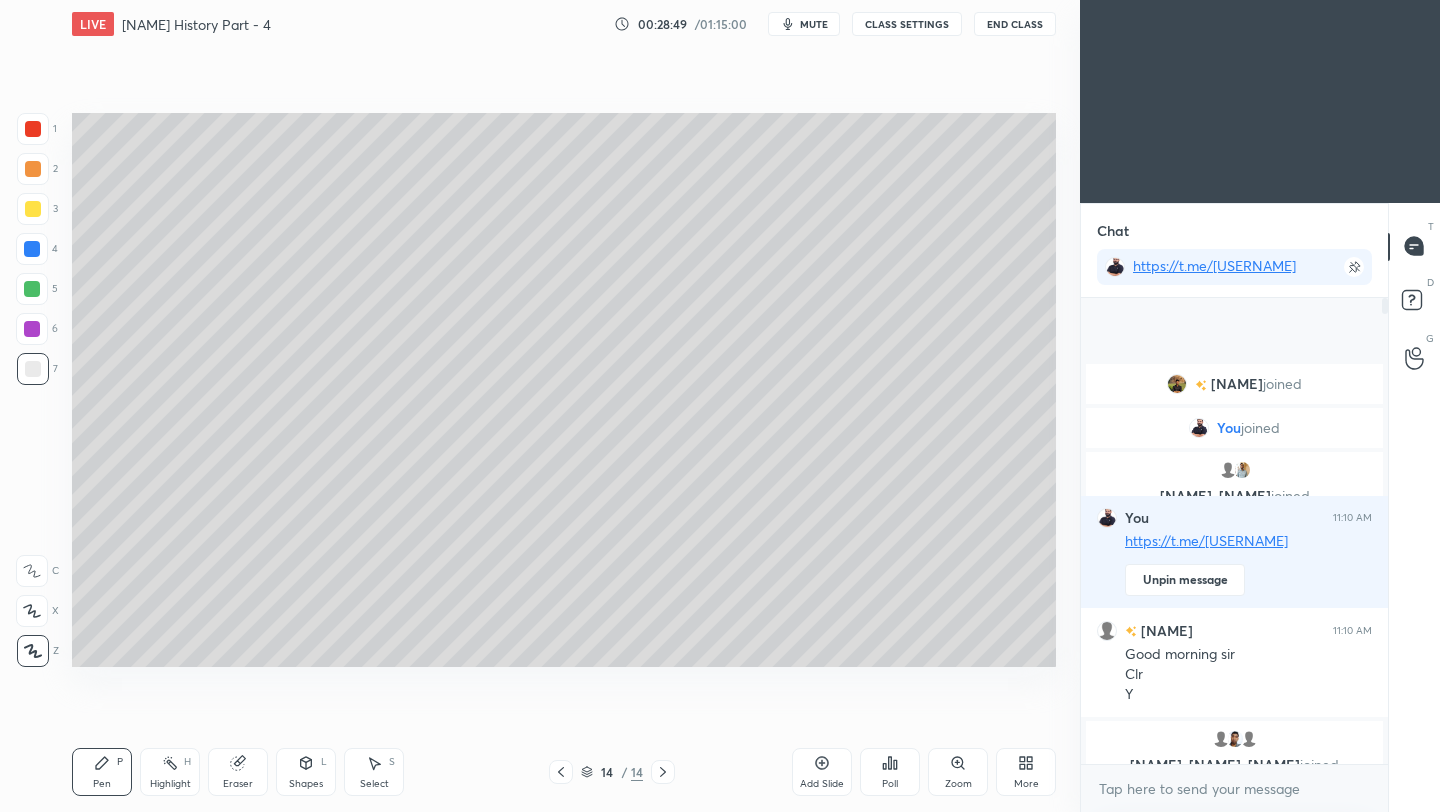 click on "End Class" at bounding box center (1015, 24) 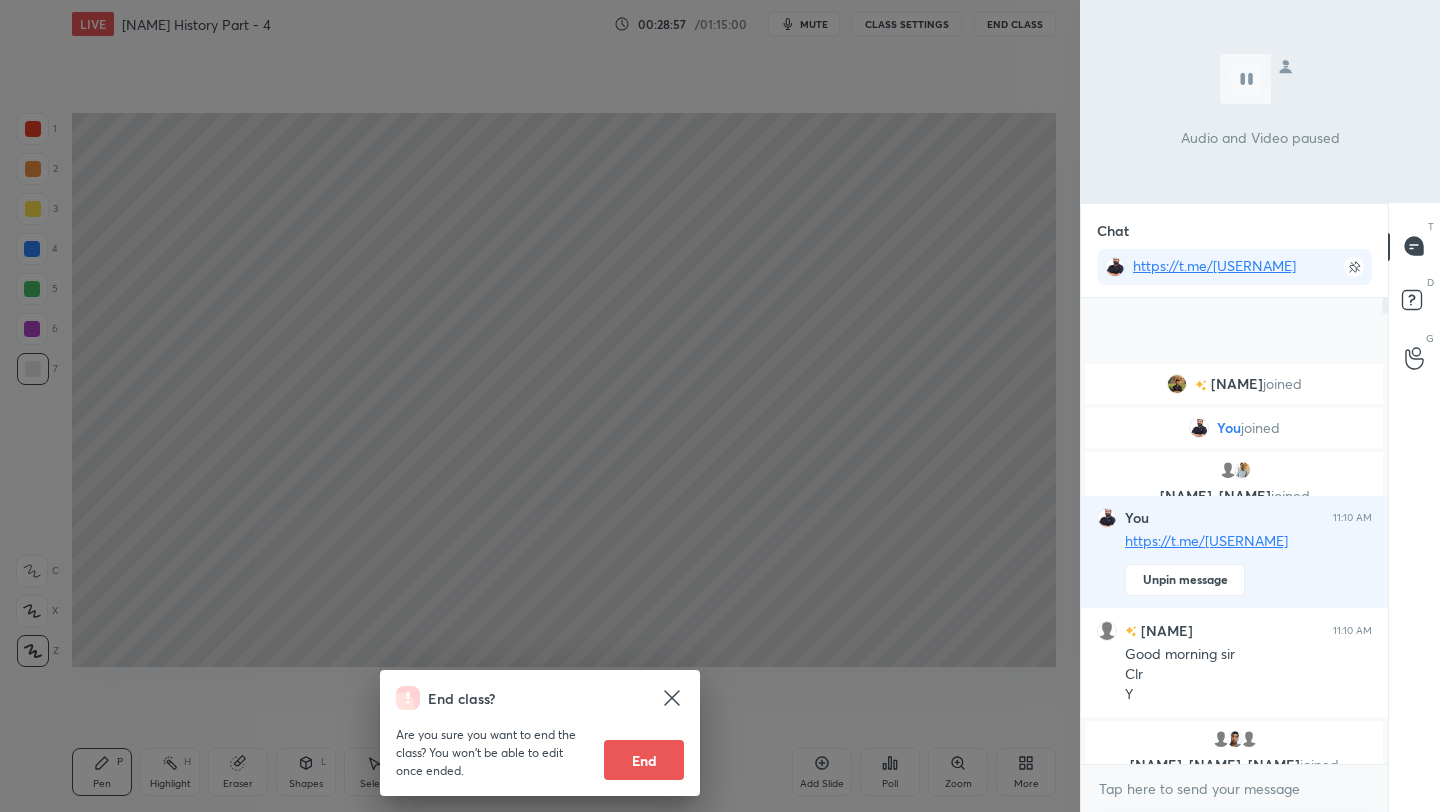click on "End class? Are you sure you want to end the class? You won’t be able to edit once ended. End" at bounding box center [540, 406] 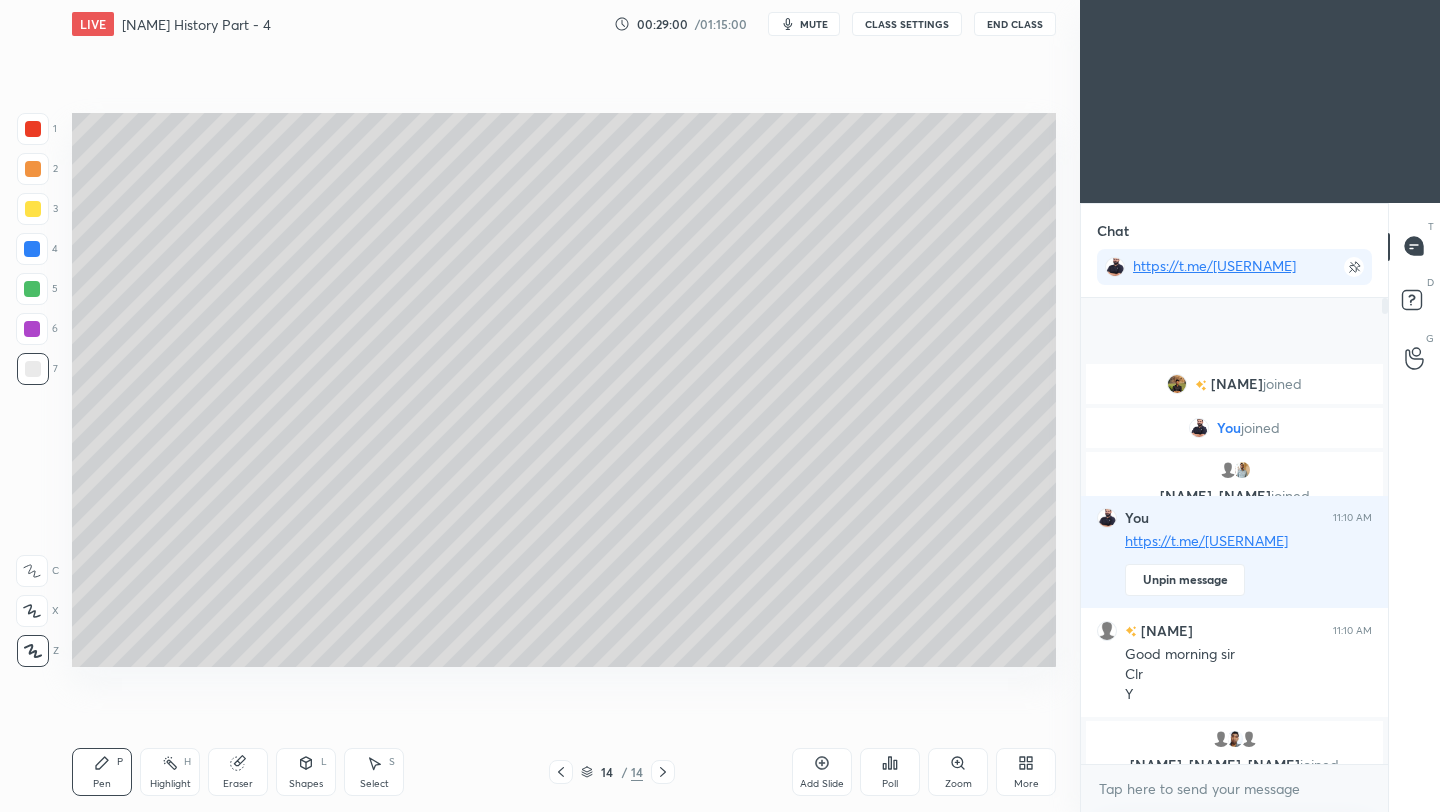click 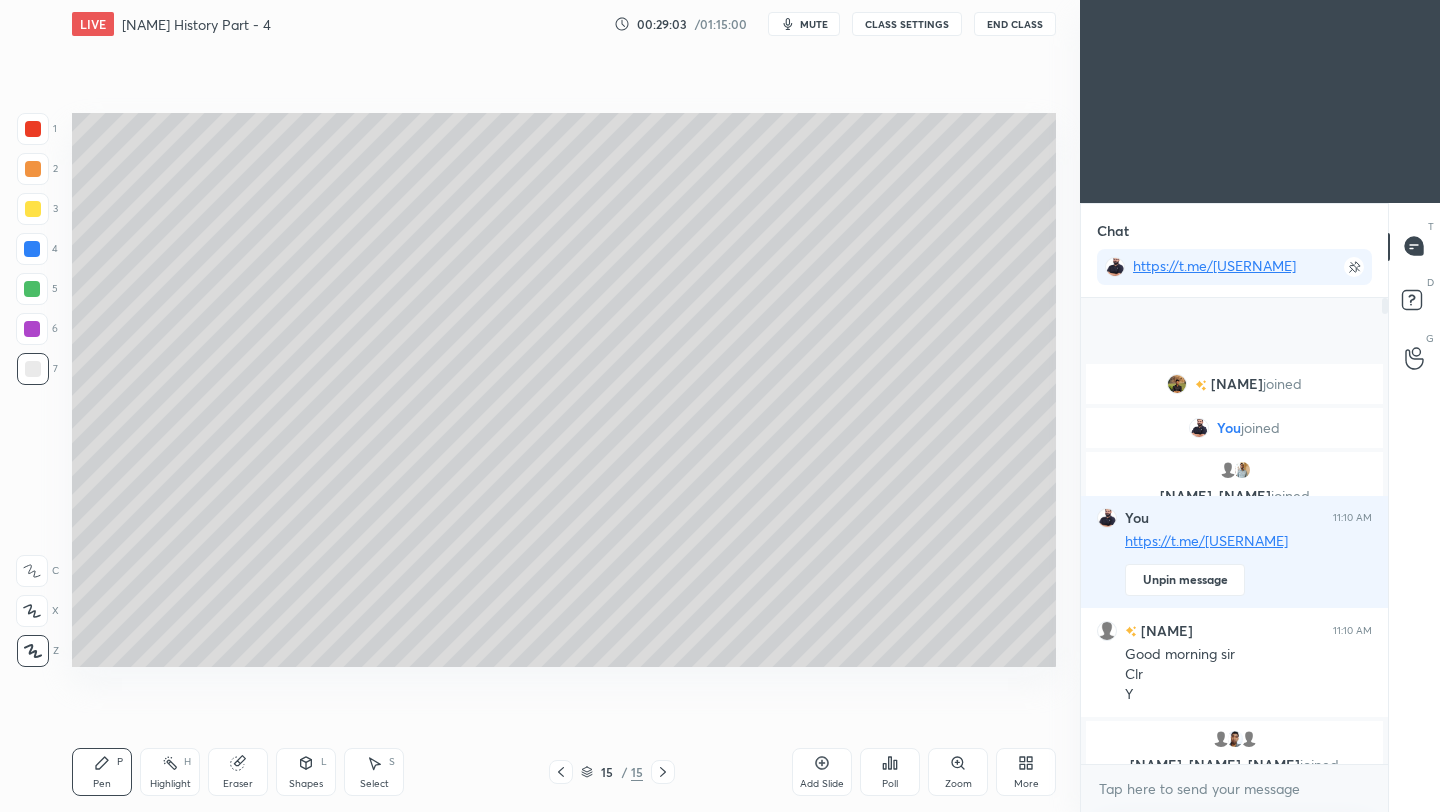 click at bounding box center [33, 209] 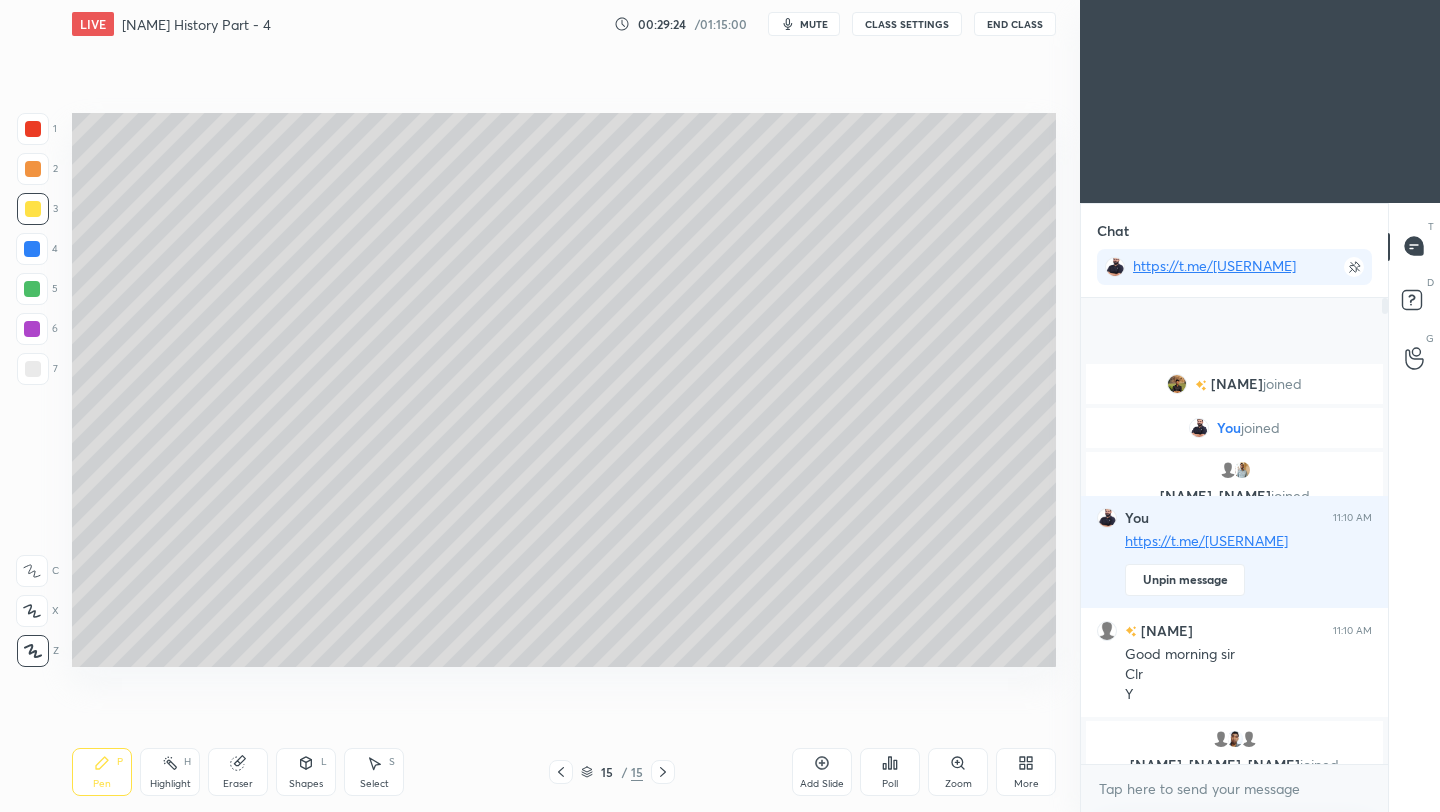 click at bounding box center [33, 369] 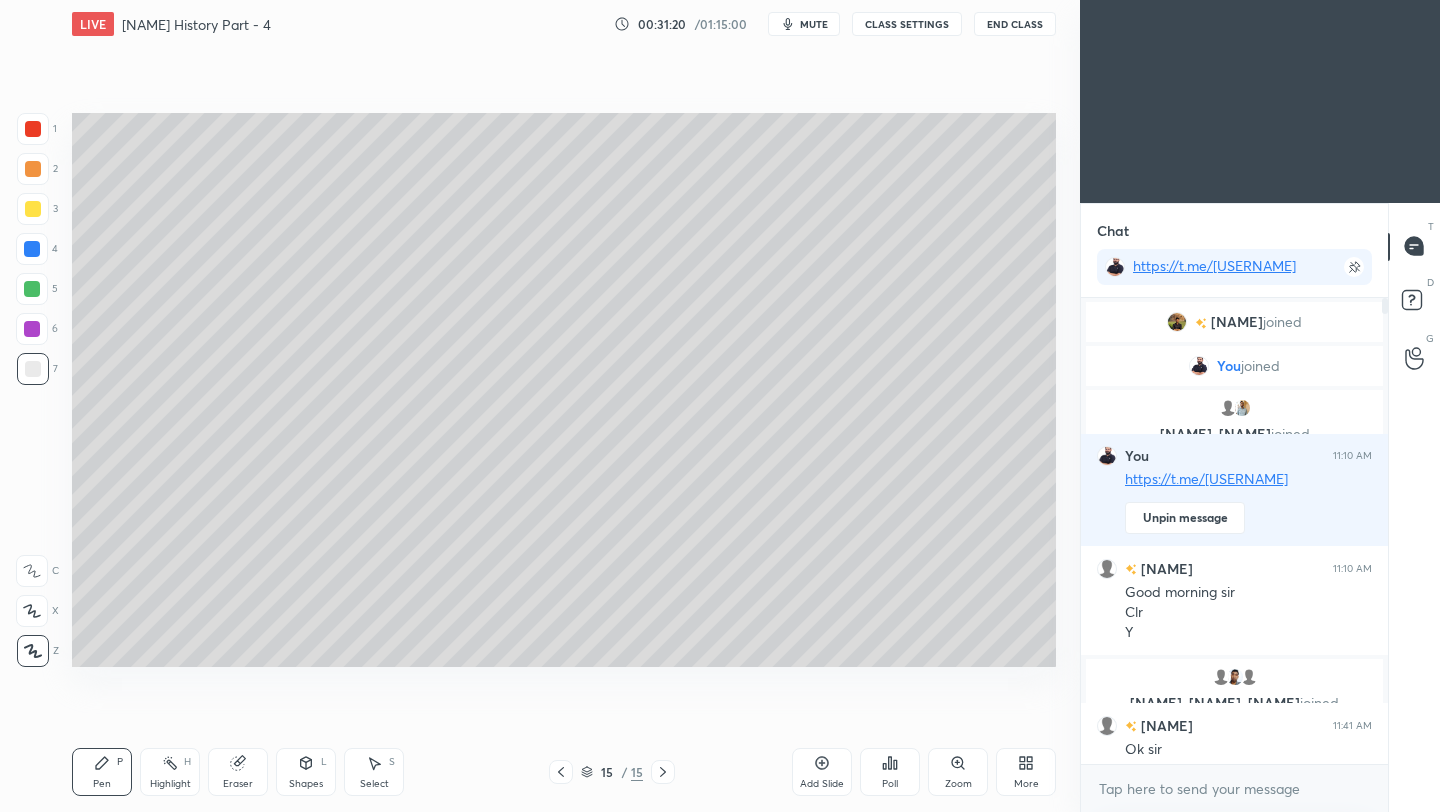 click 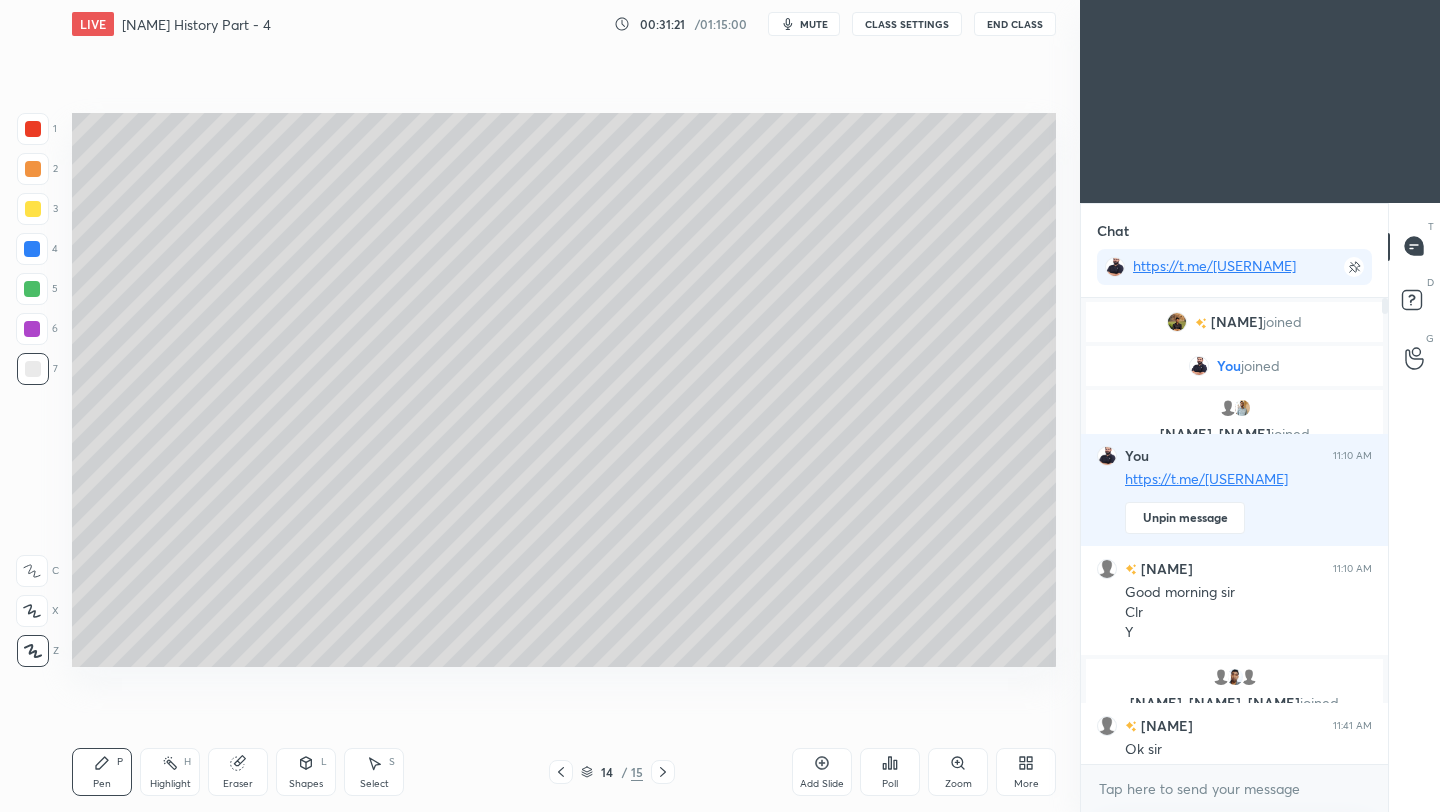 click 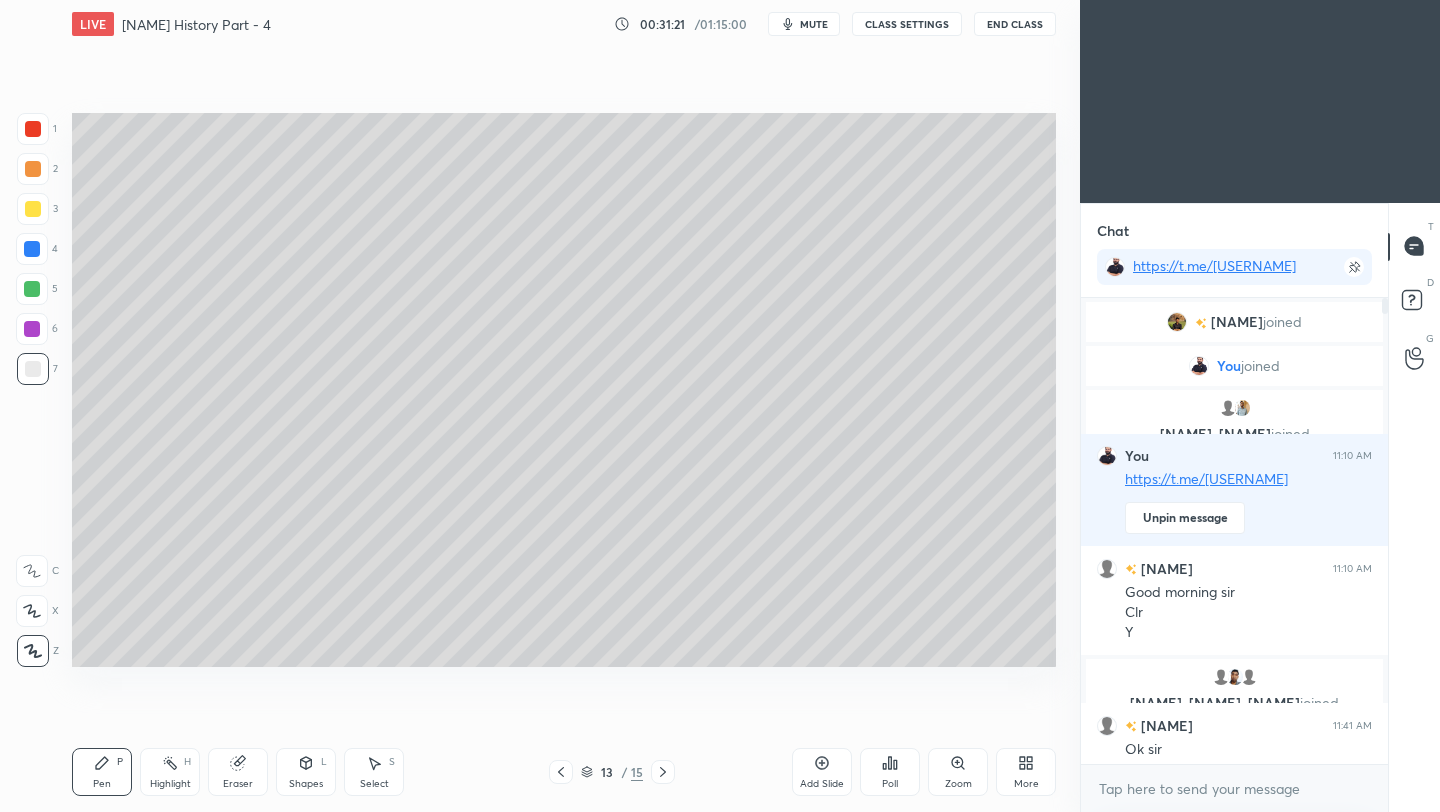click 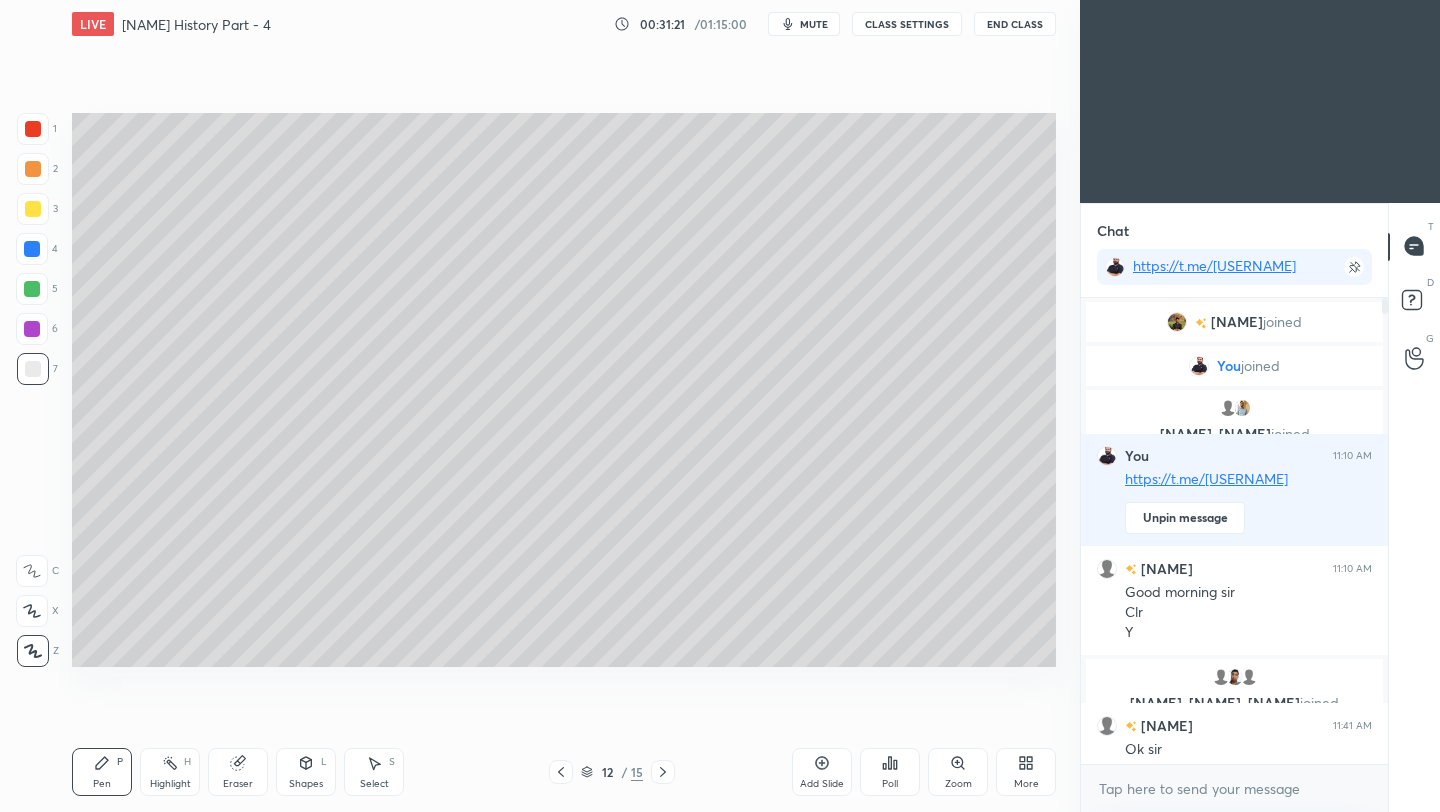click 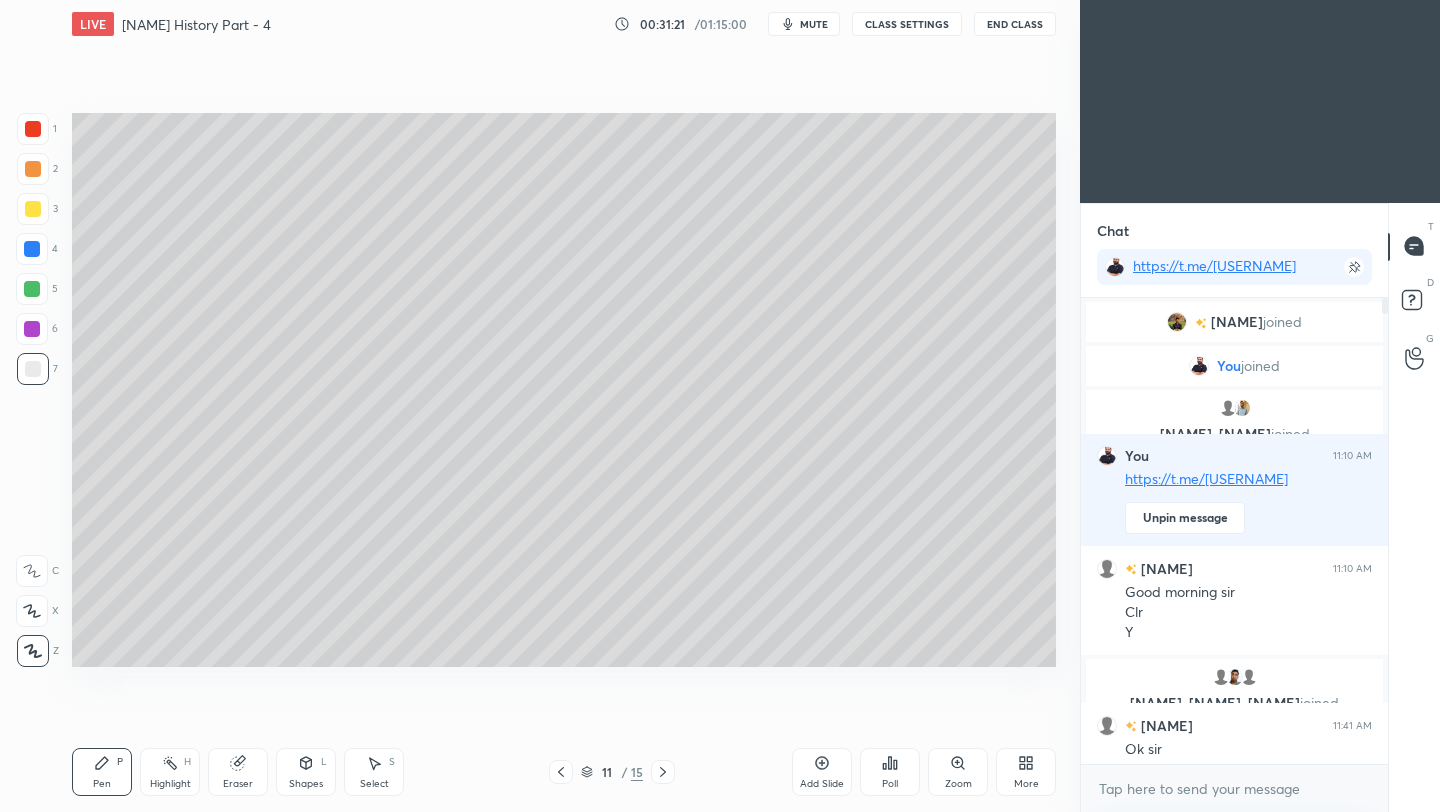 click 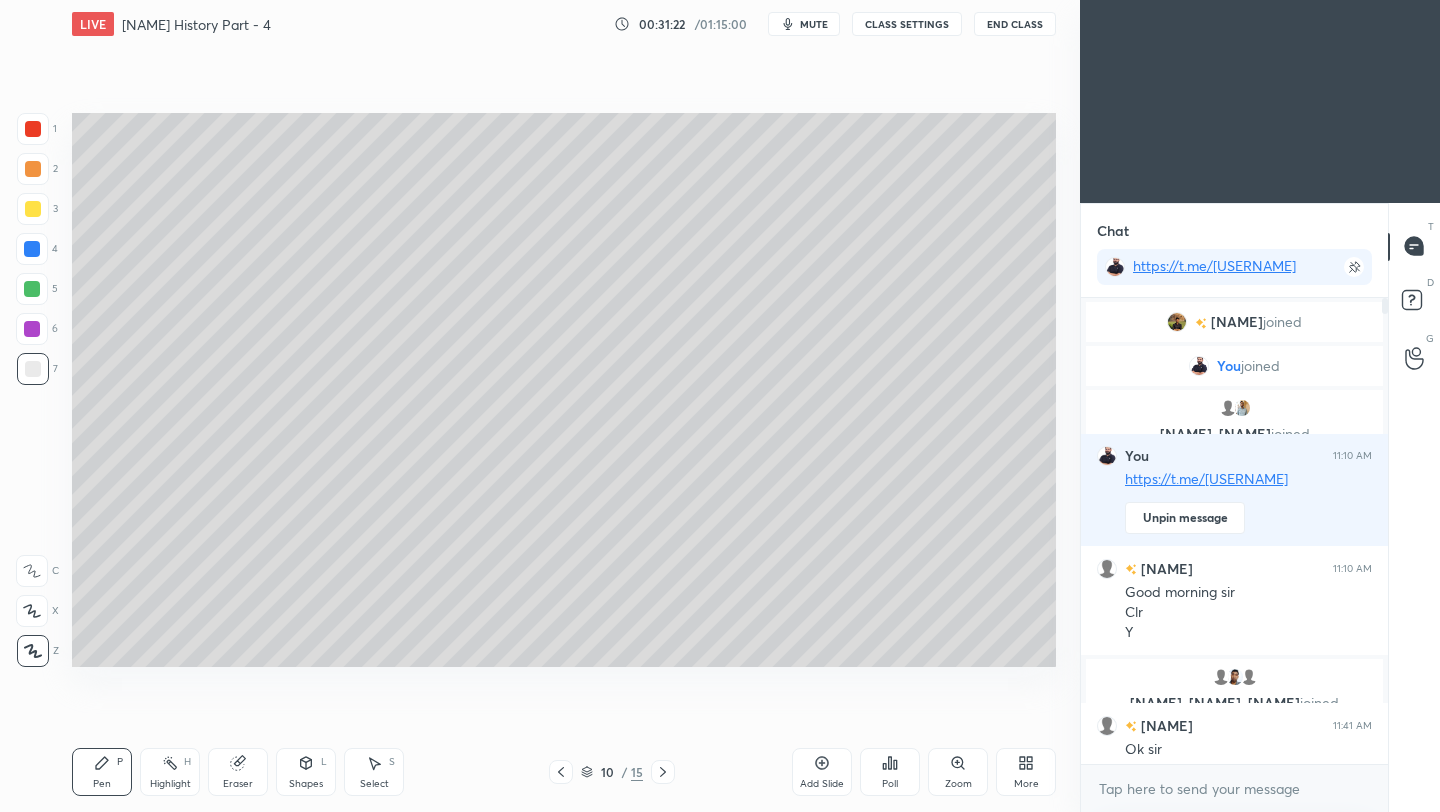 click at bounding box center (561, 772) 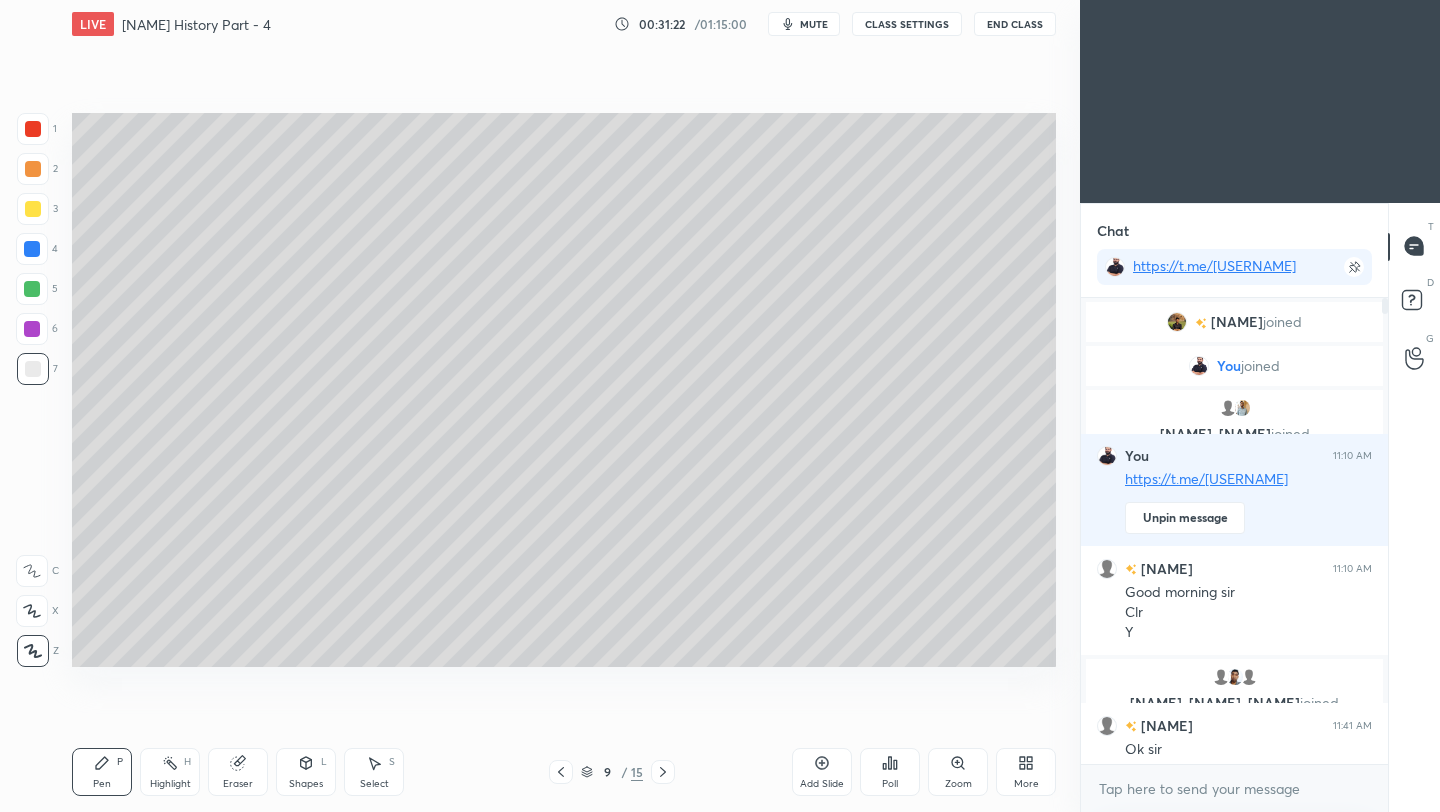 click at bounding box center (561, 772) 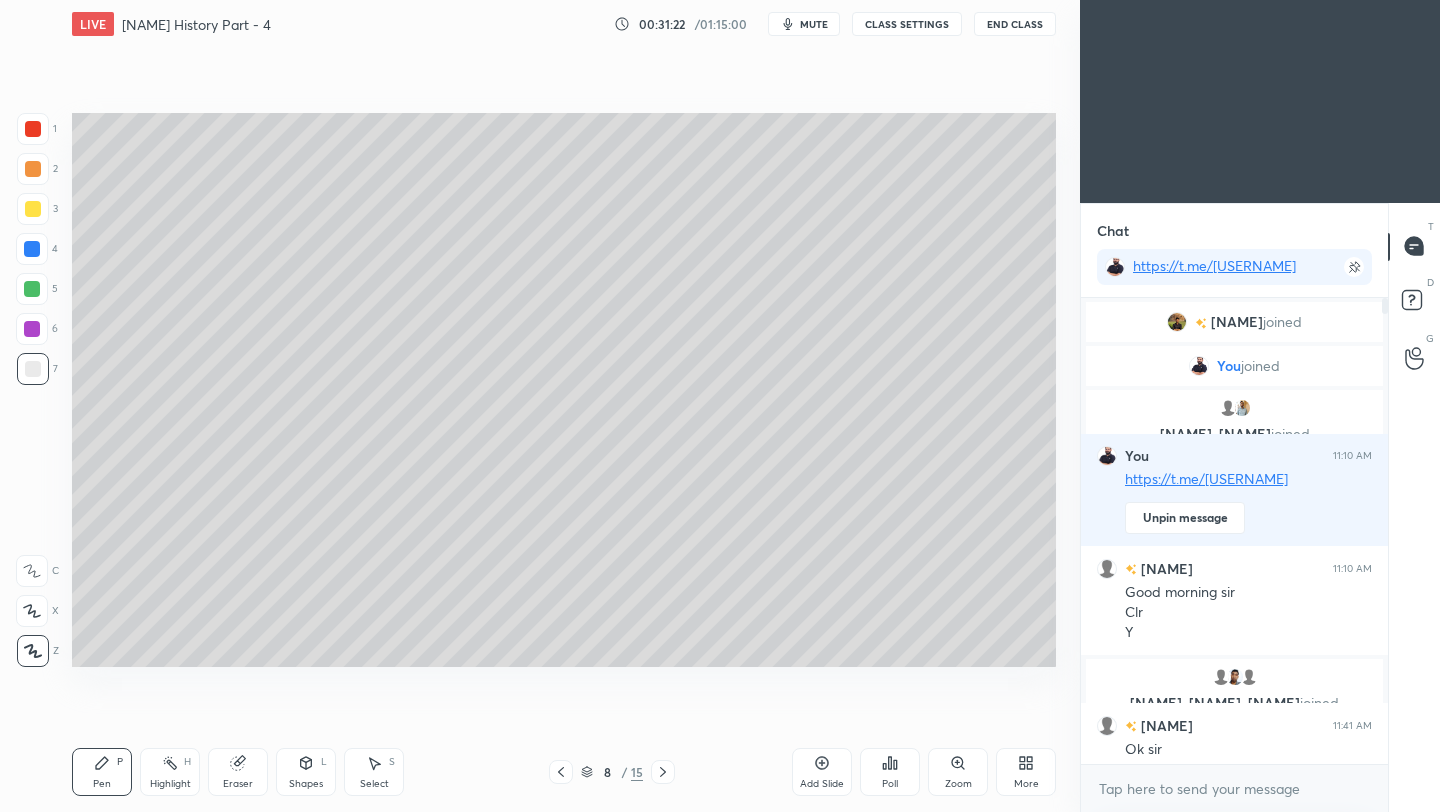 click at bounding box center (561, 772) 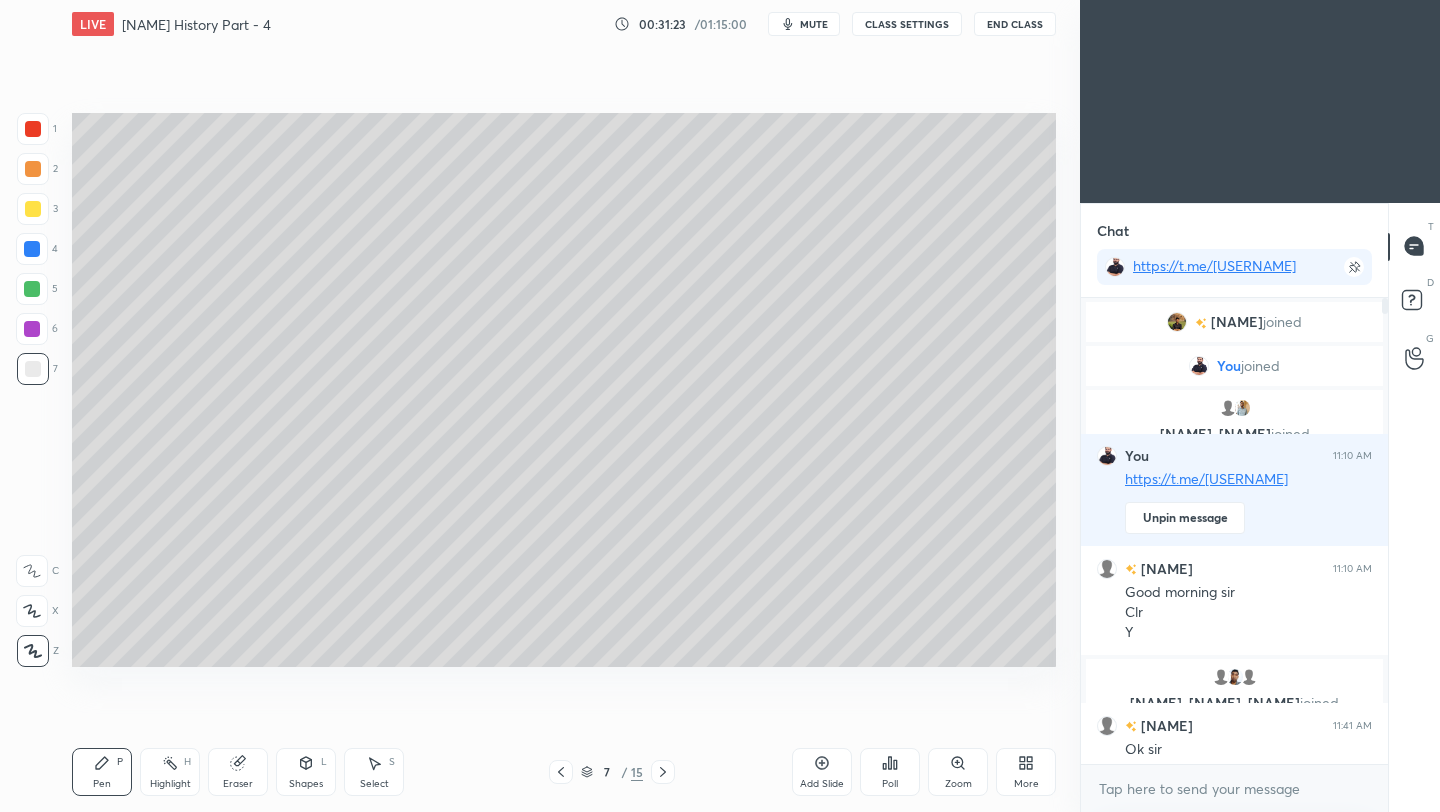 click at bounding box center (561, 772) 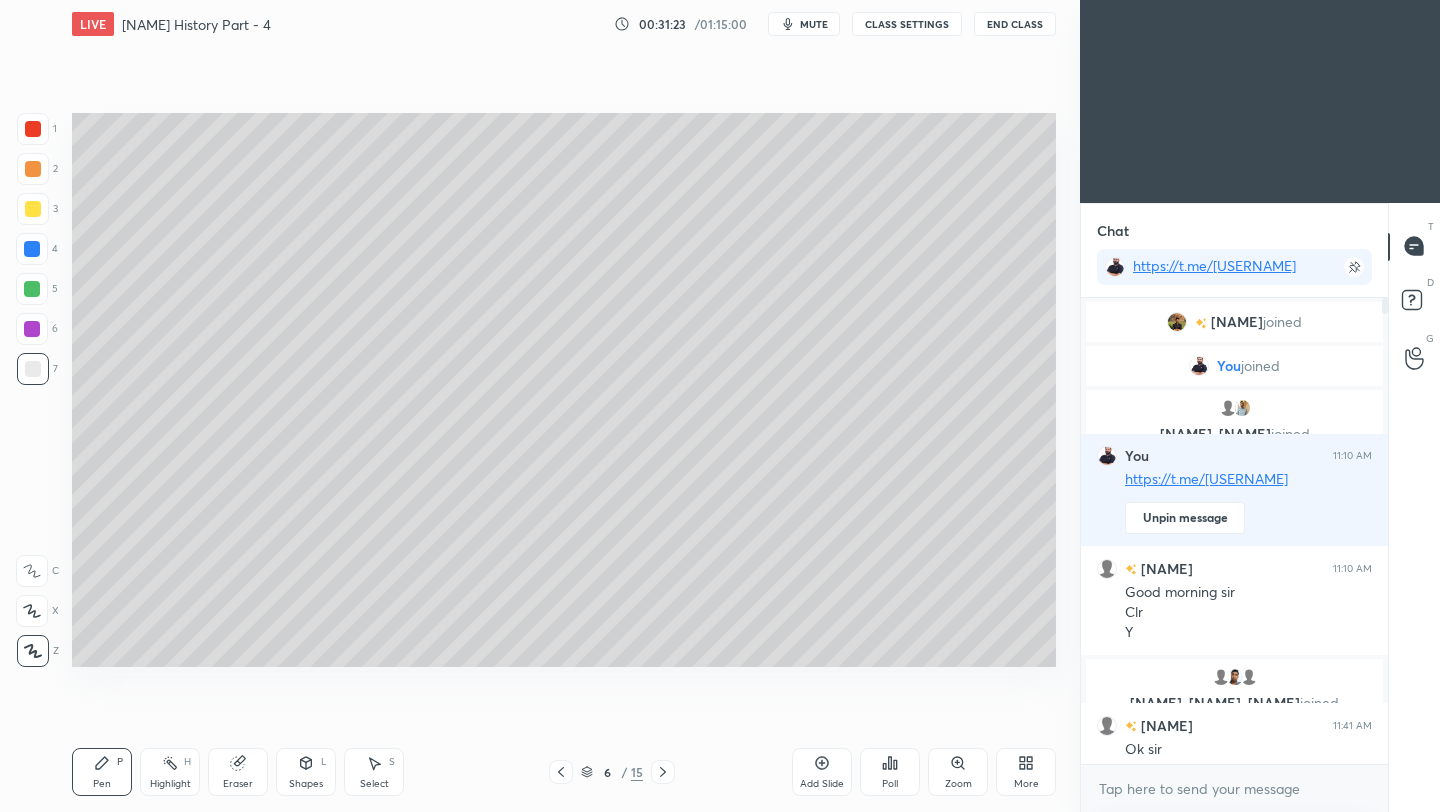 click at bounding box center [561, 772] 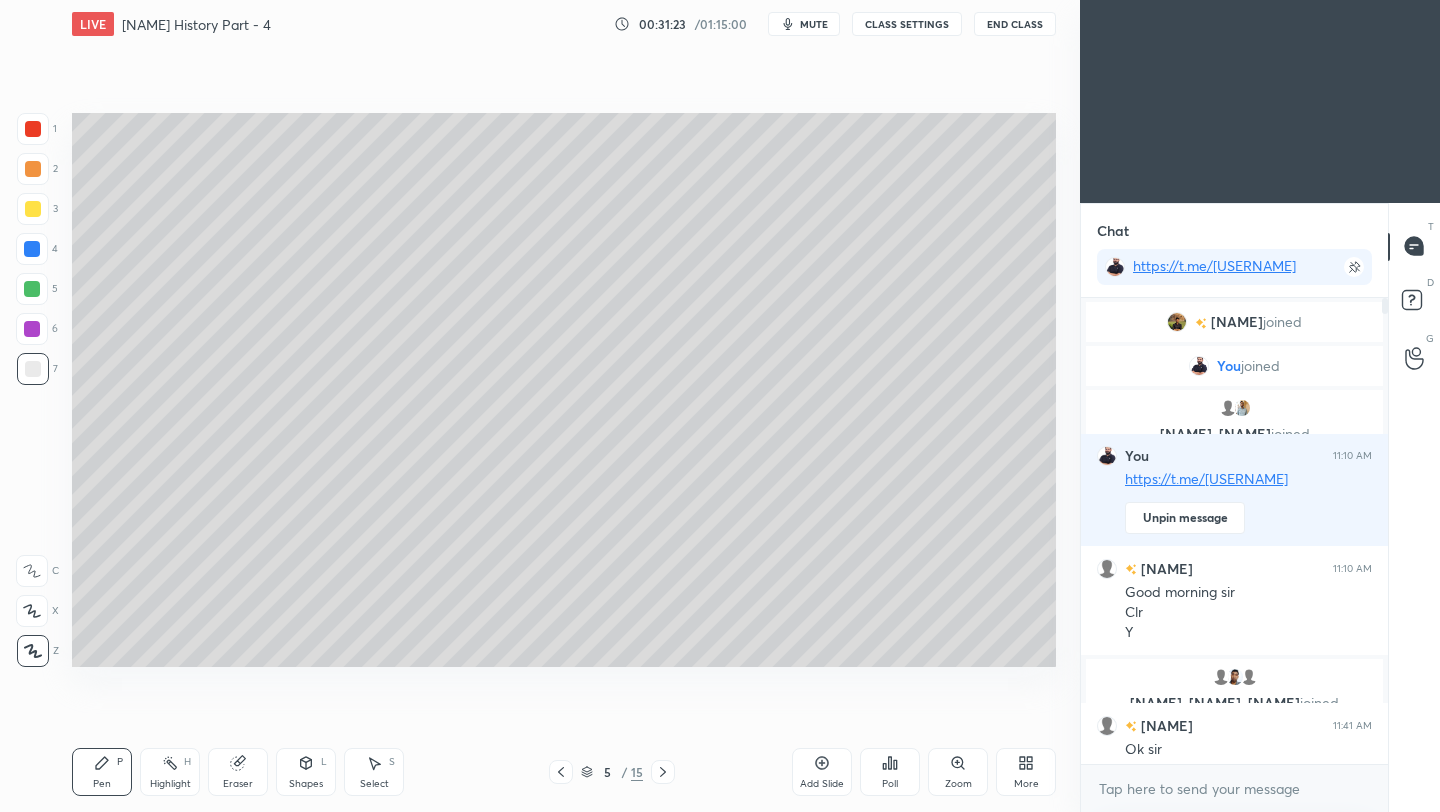 click at bounding box center (561, 772) 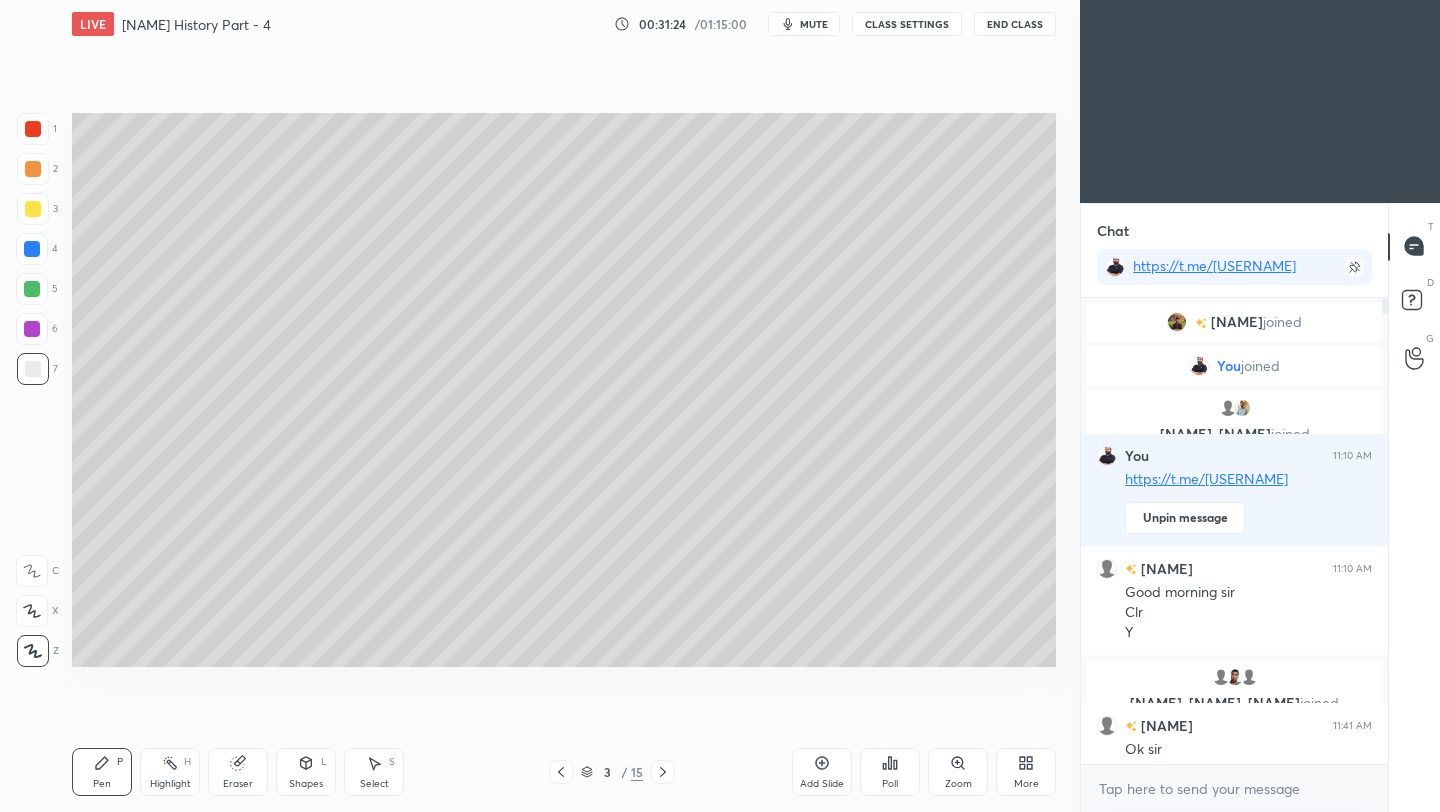 click on "3 / 15" at bounding box center [612, 772] 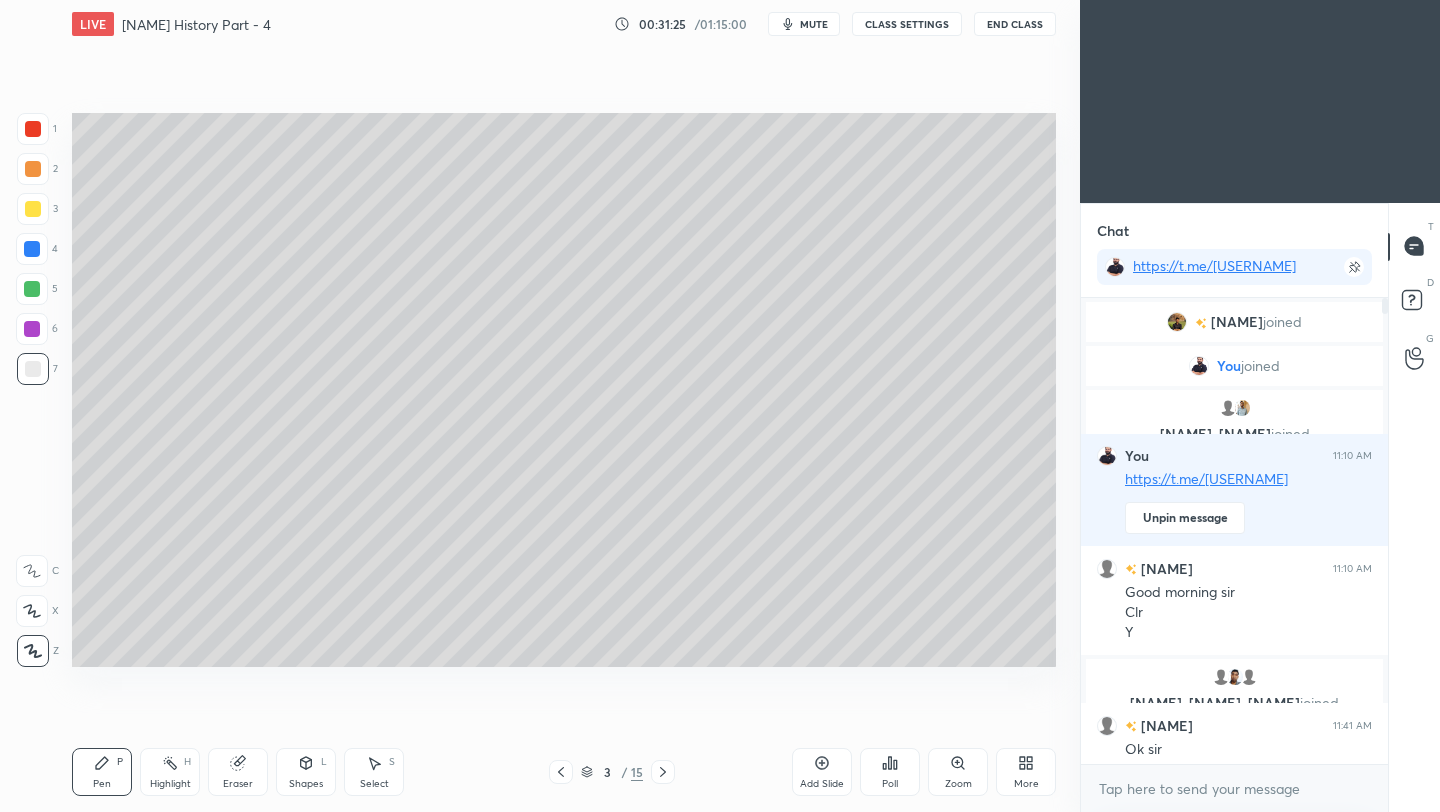 click 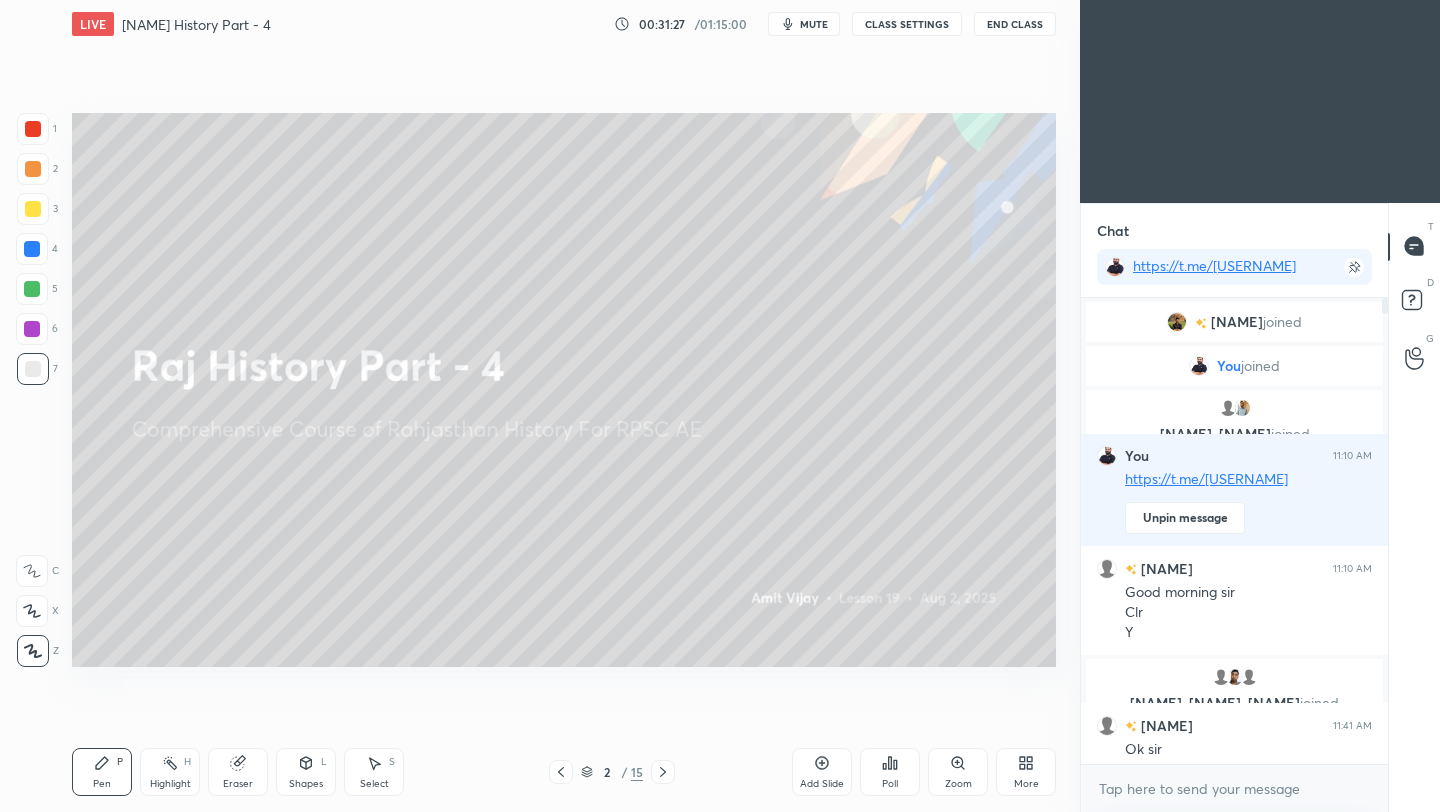click 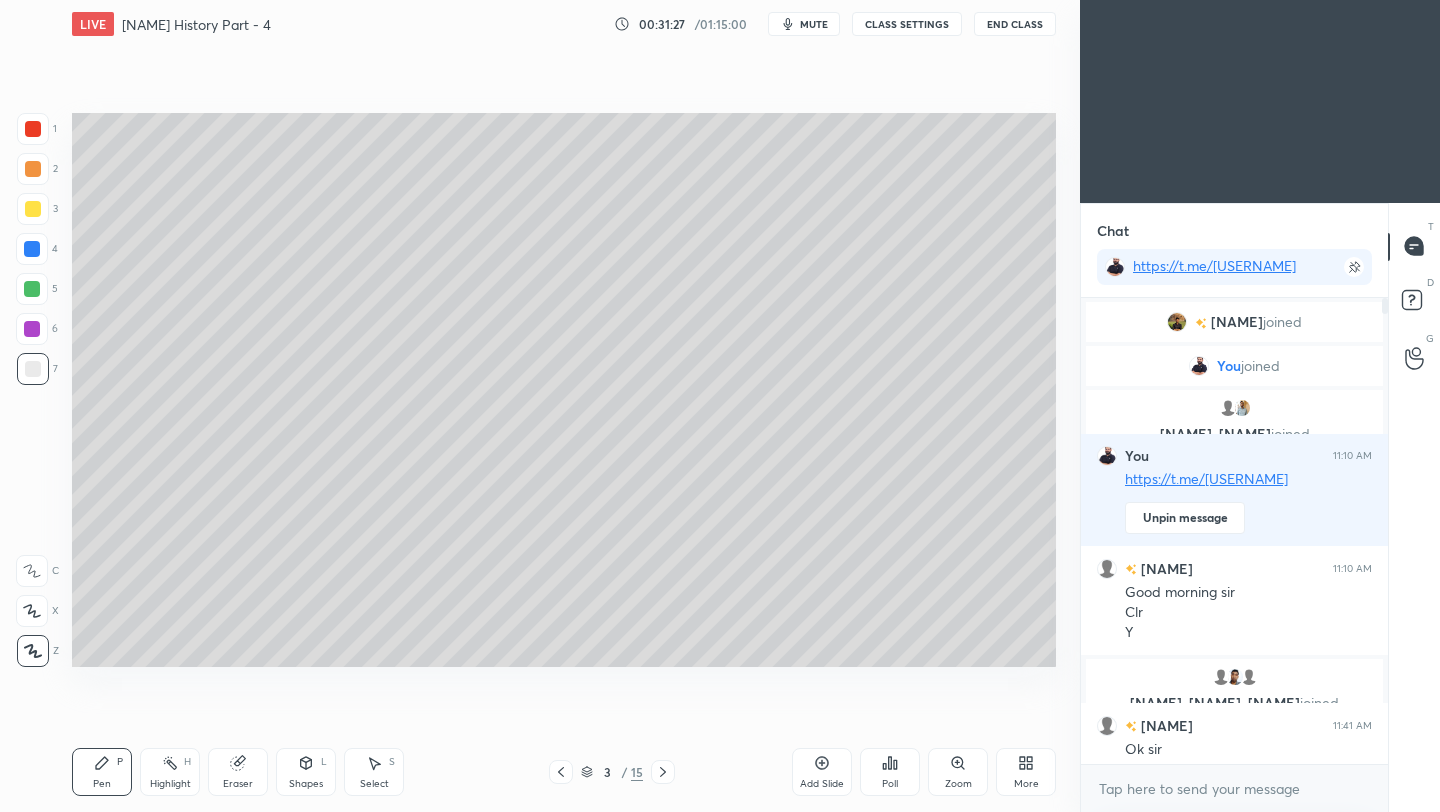 click 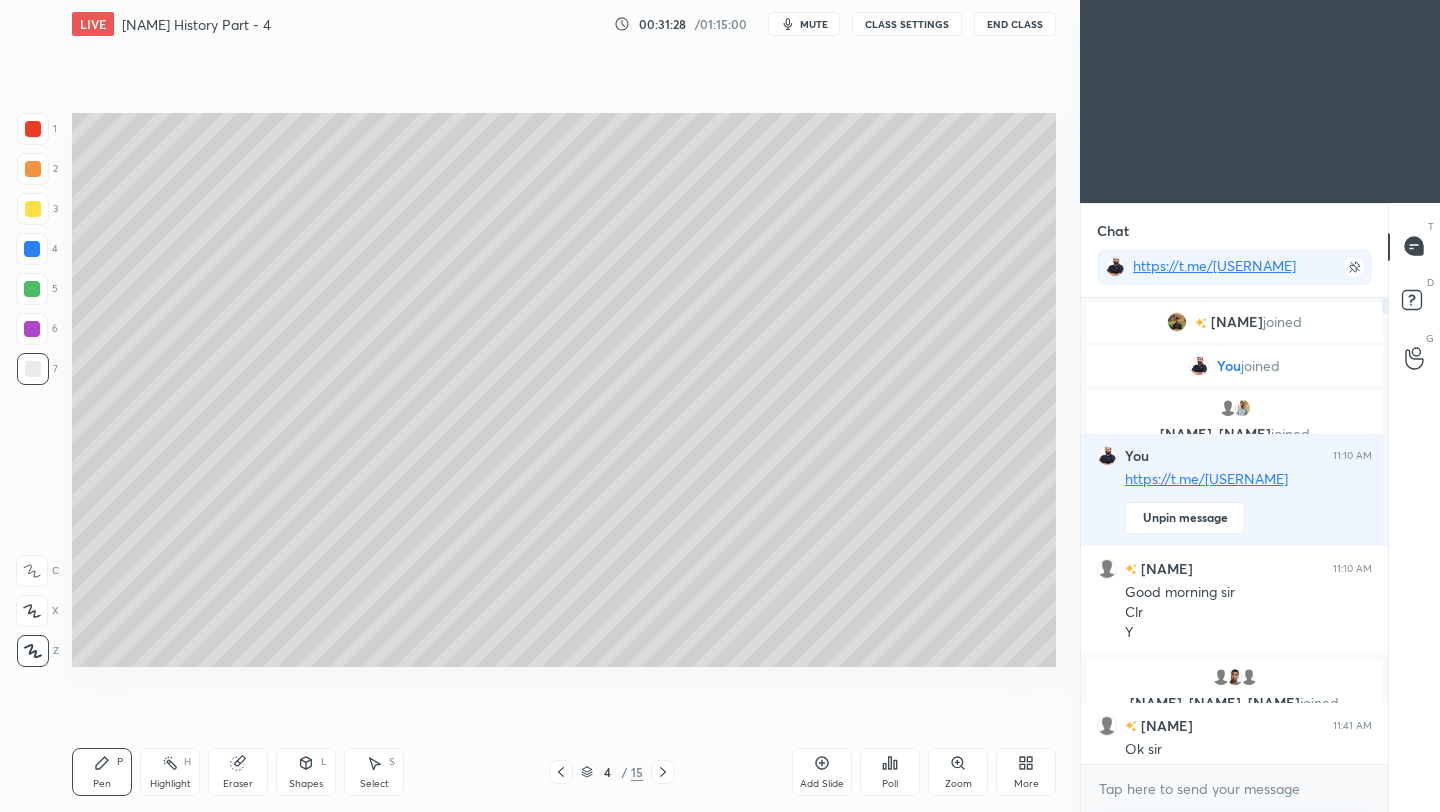 click 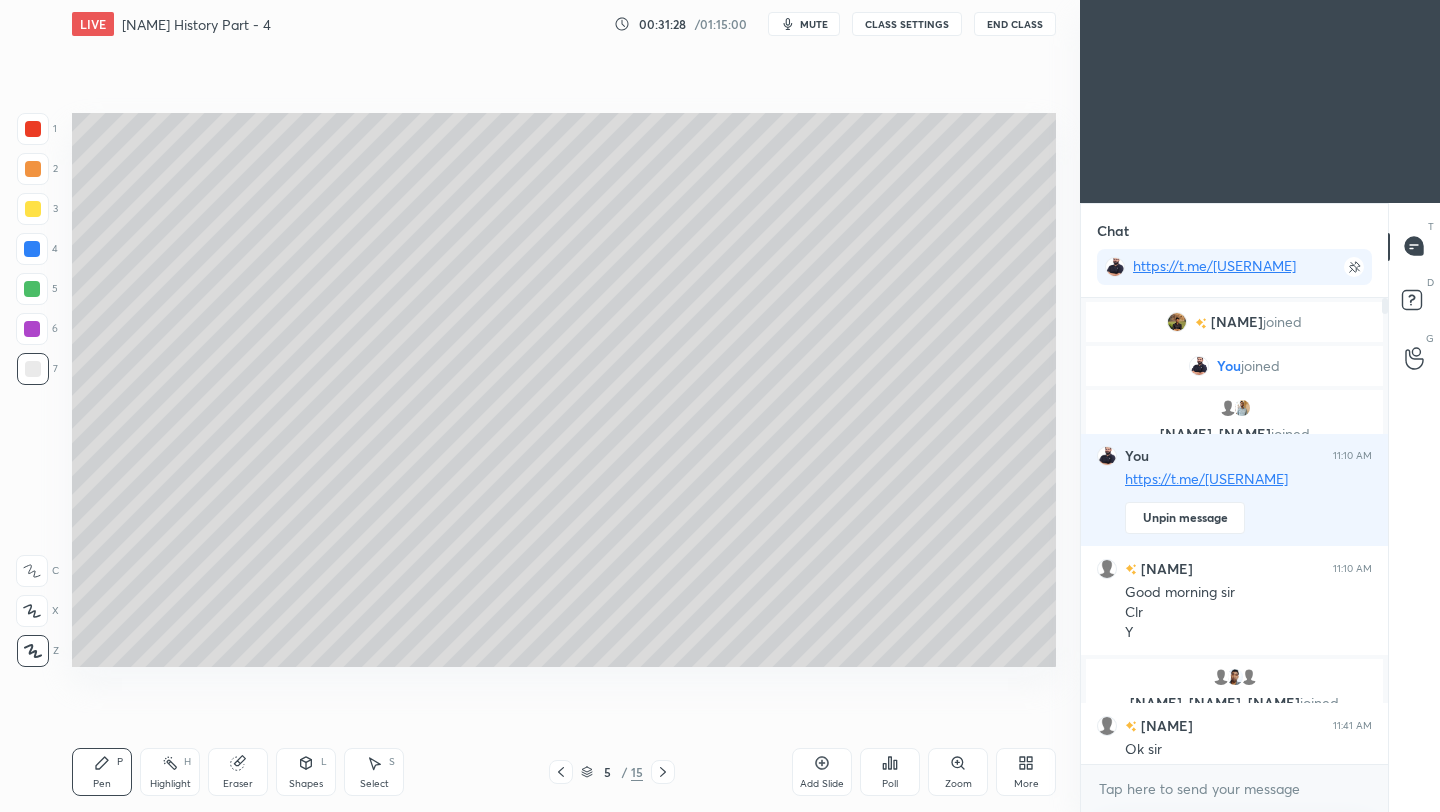 click 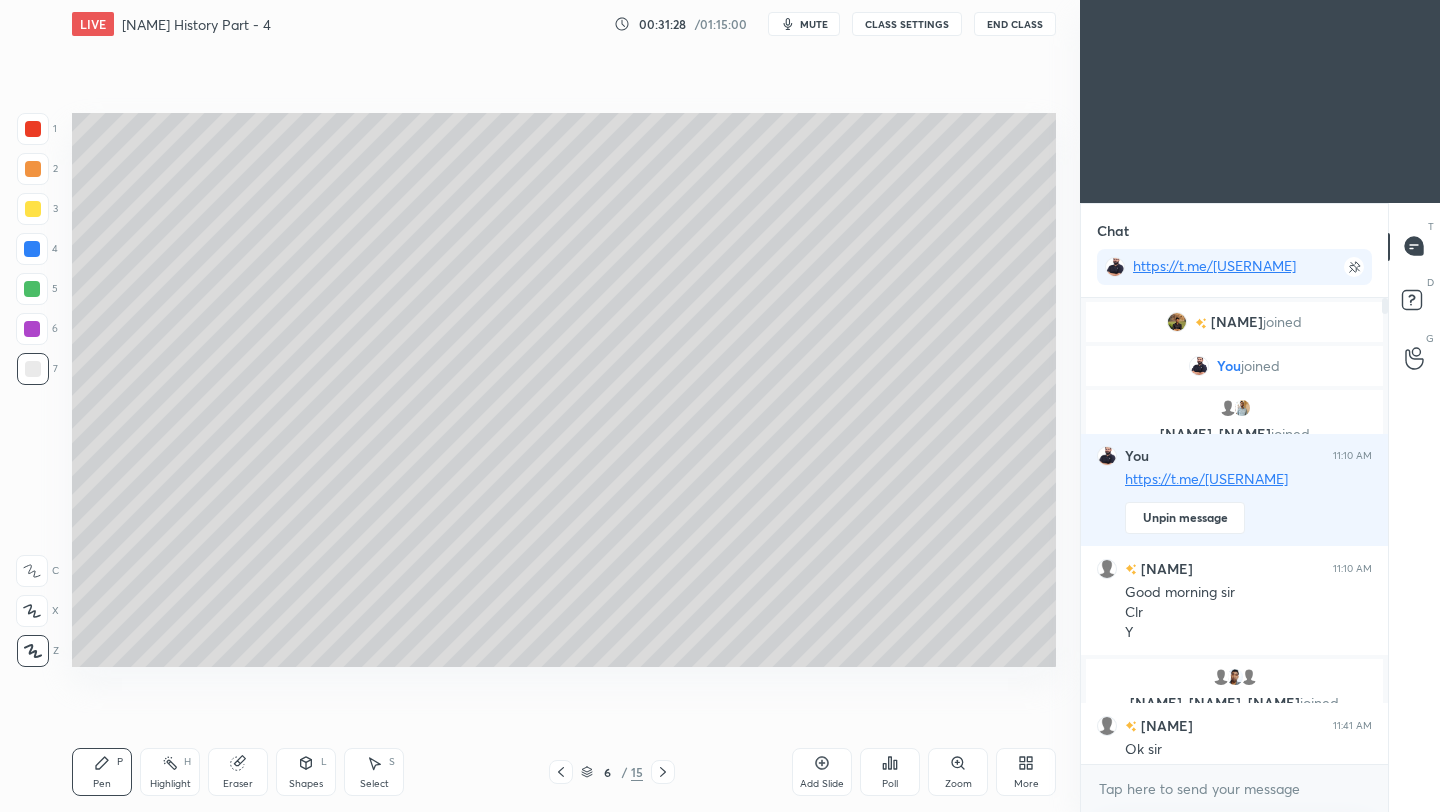 click 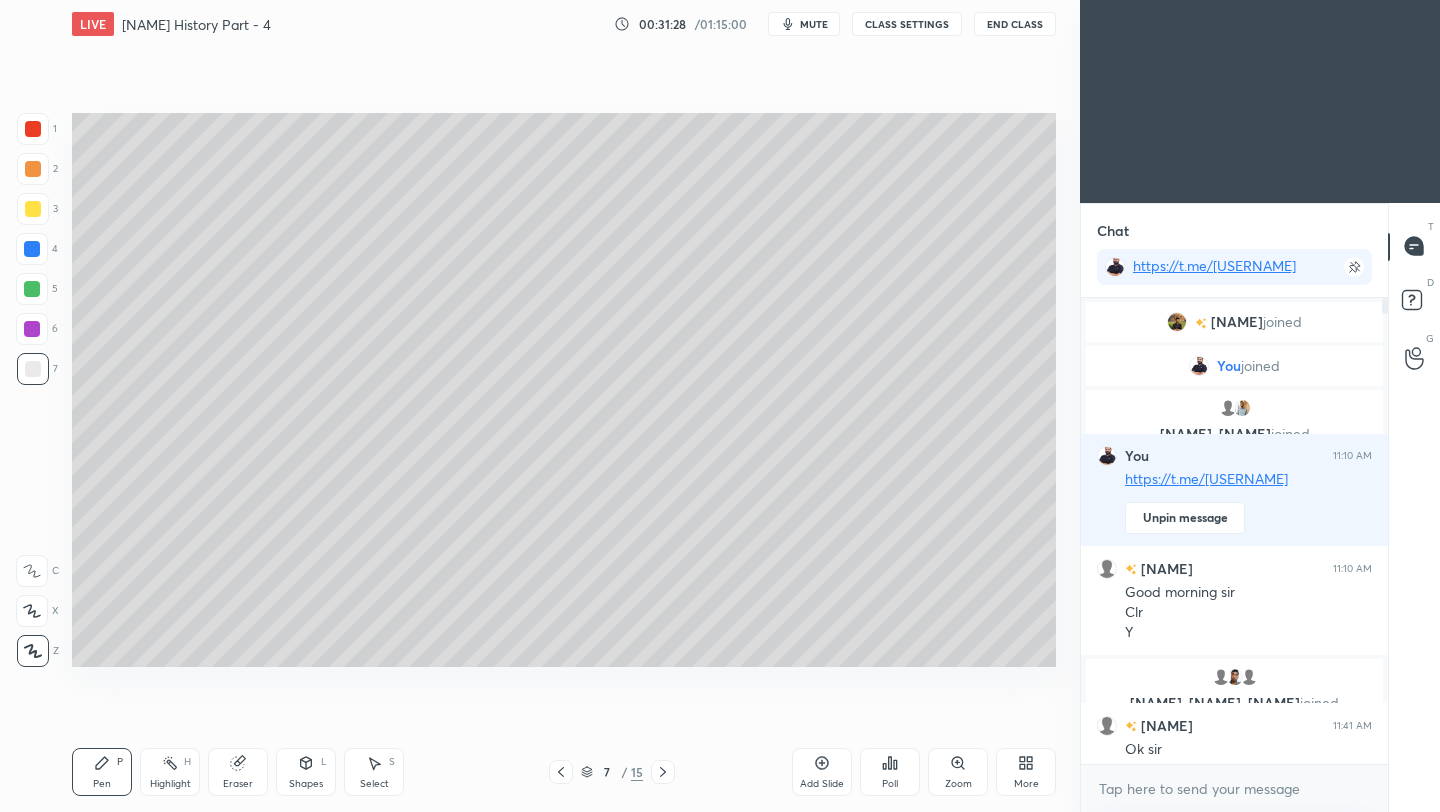 click 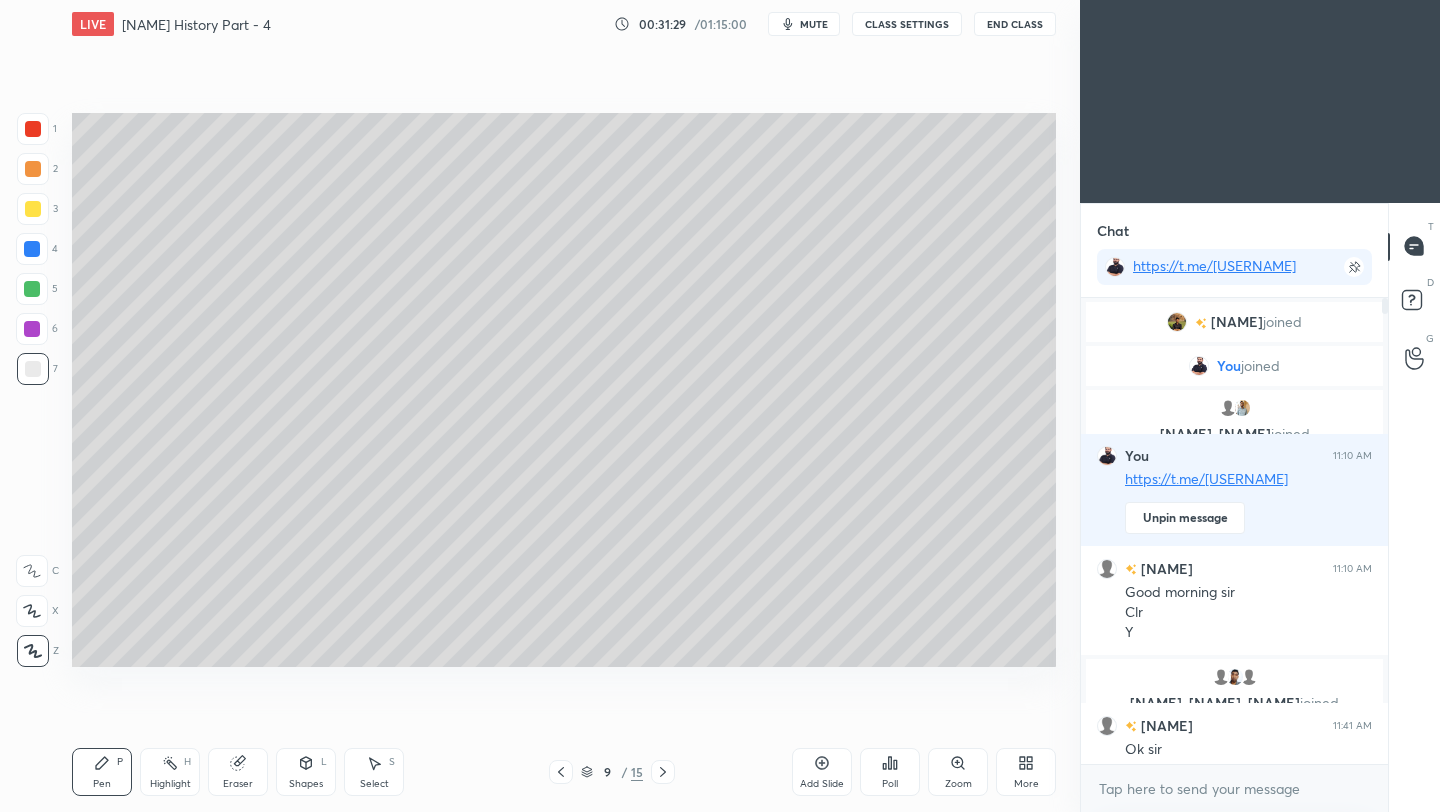 click 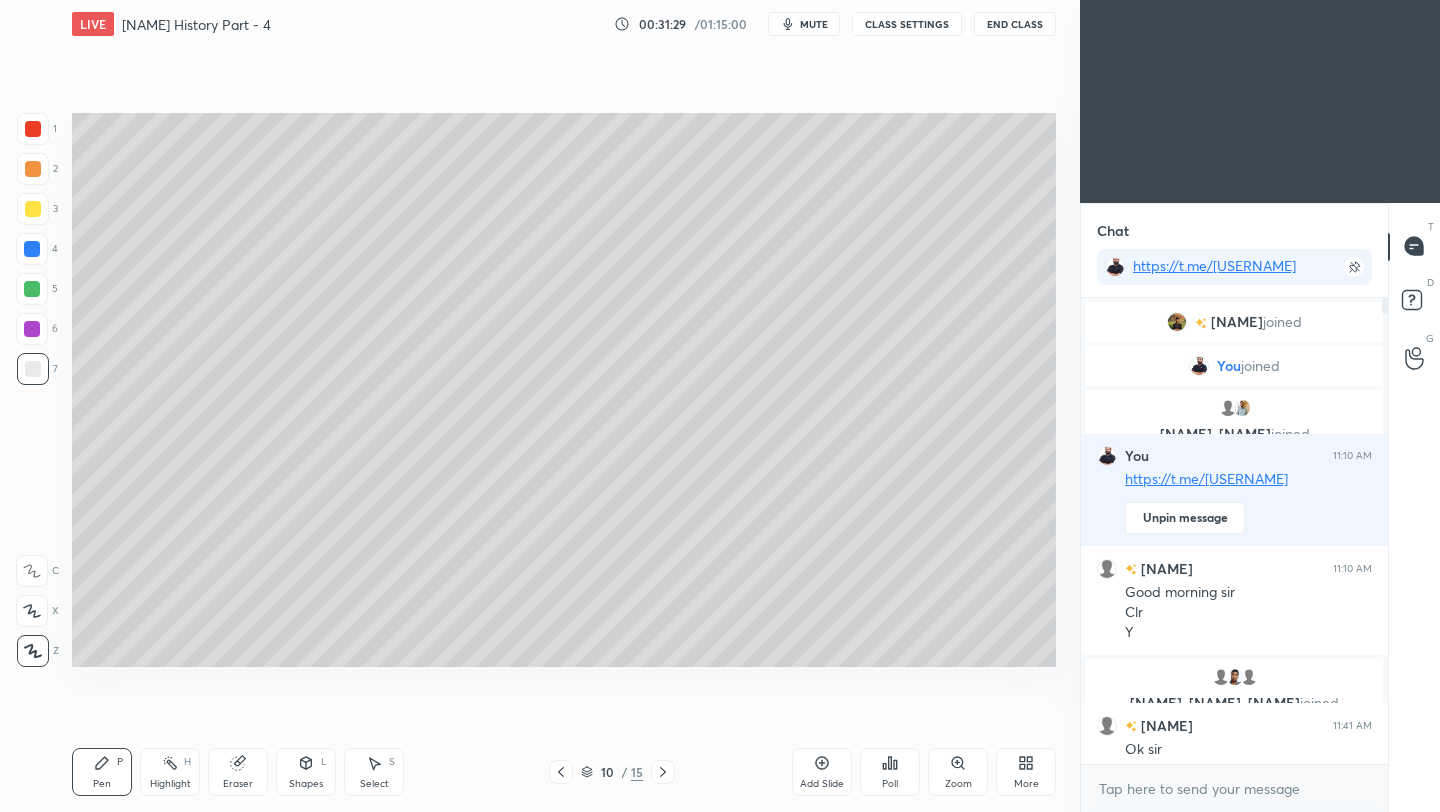 click 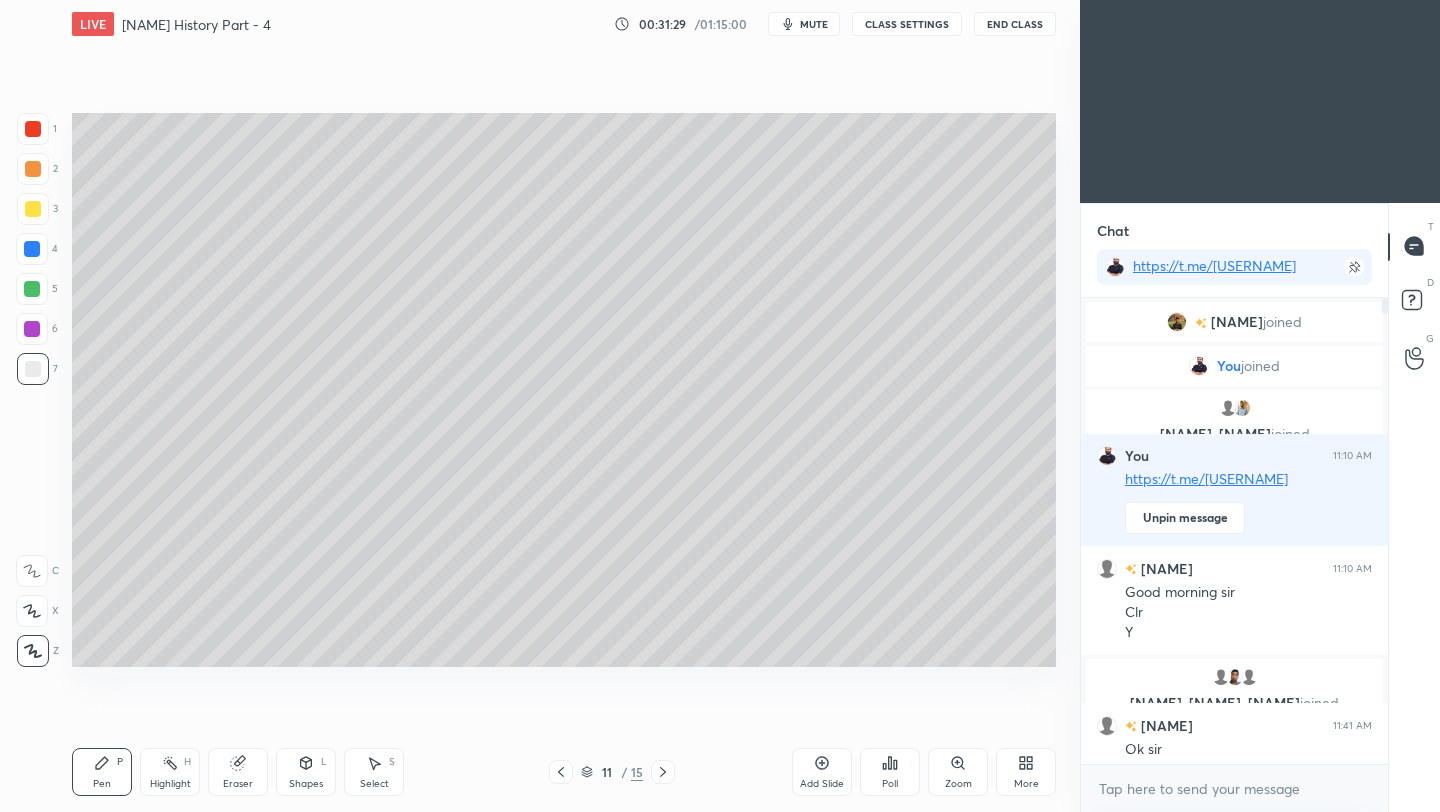 click 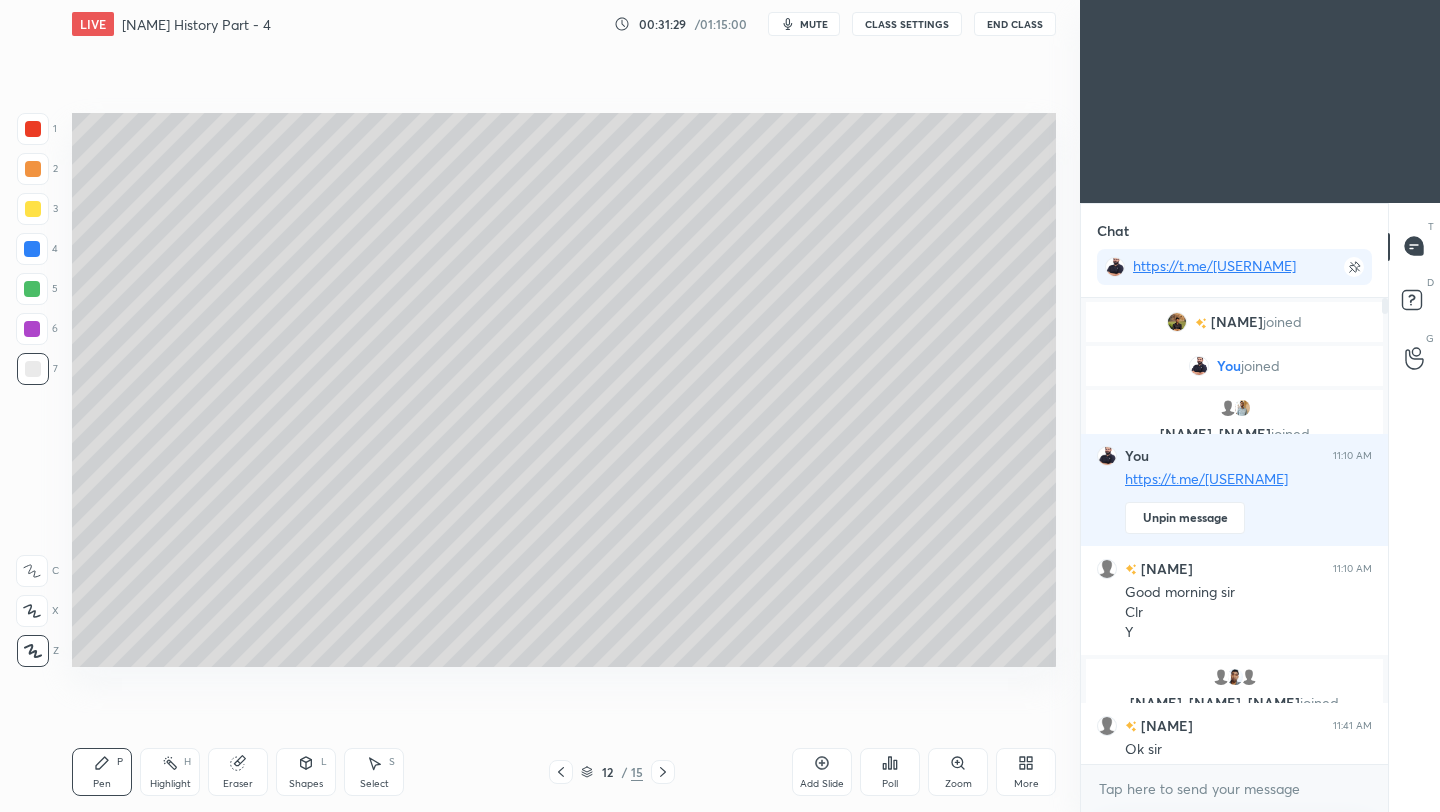 click 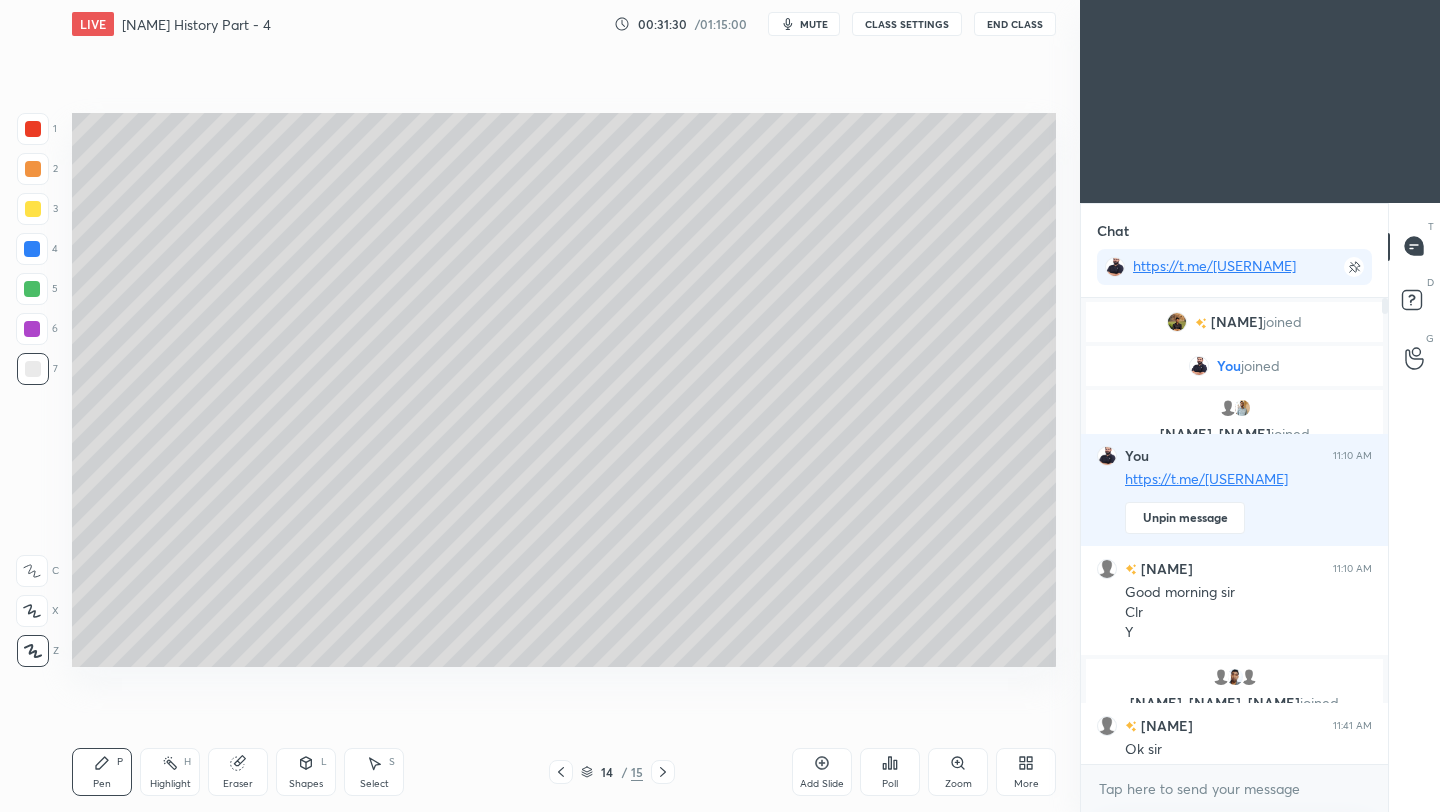 click 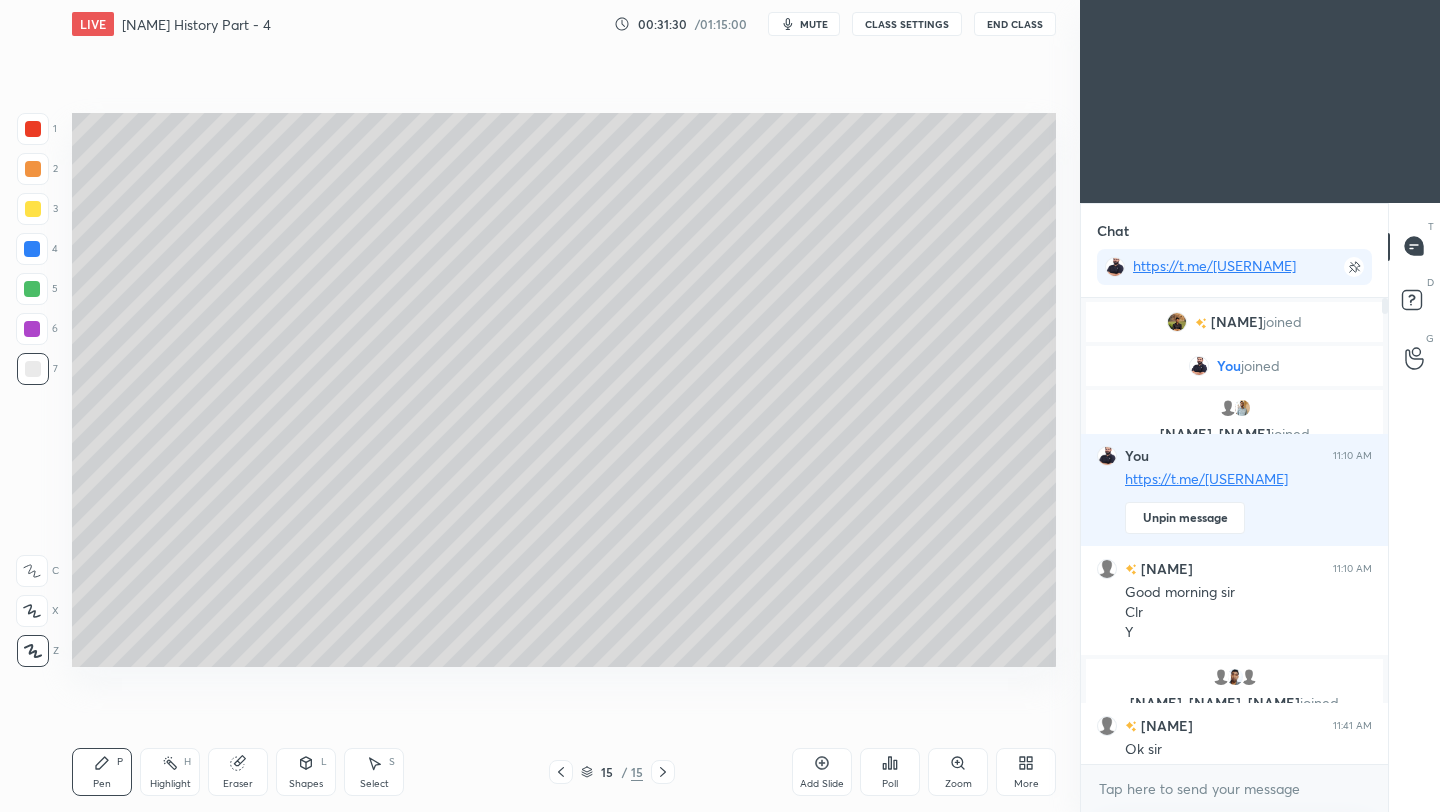 click 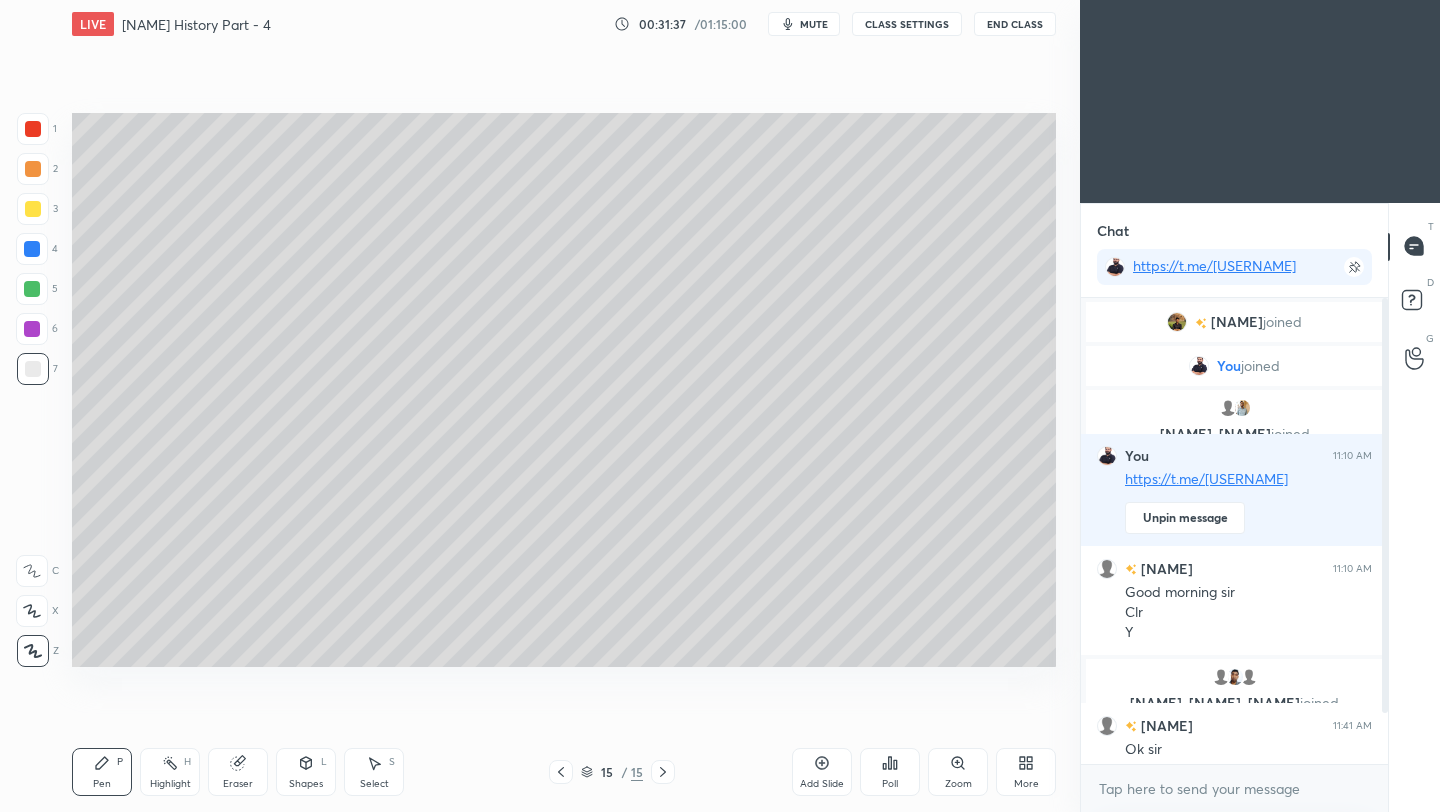 click on "End Class" at bounding box center [1015, 24] 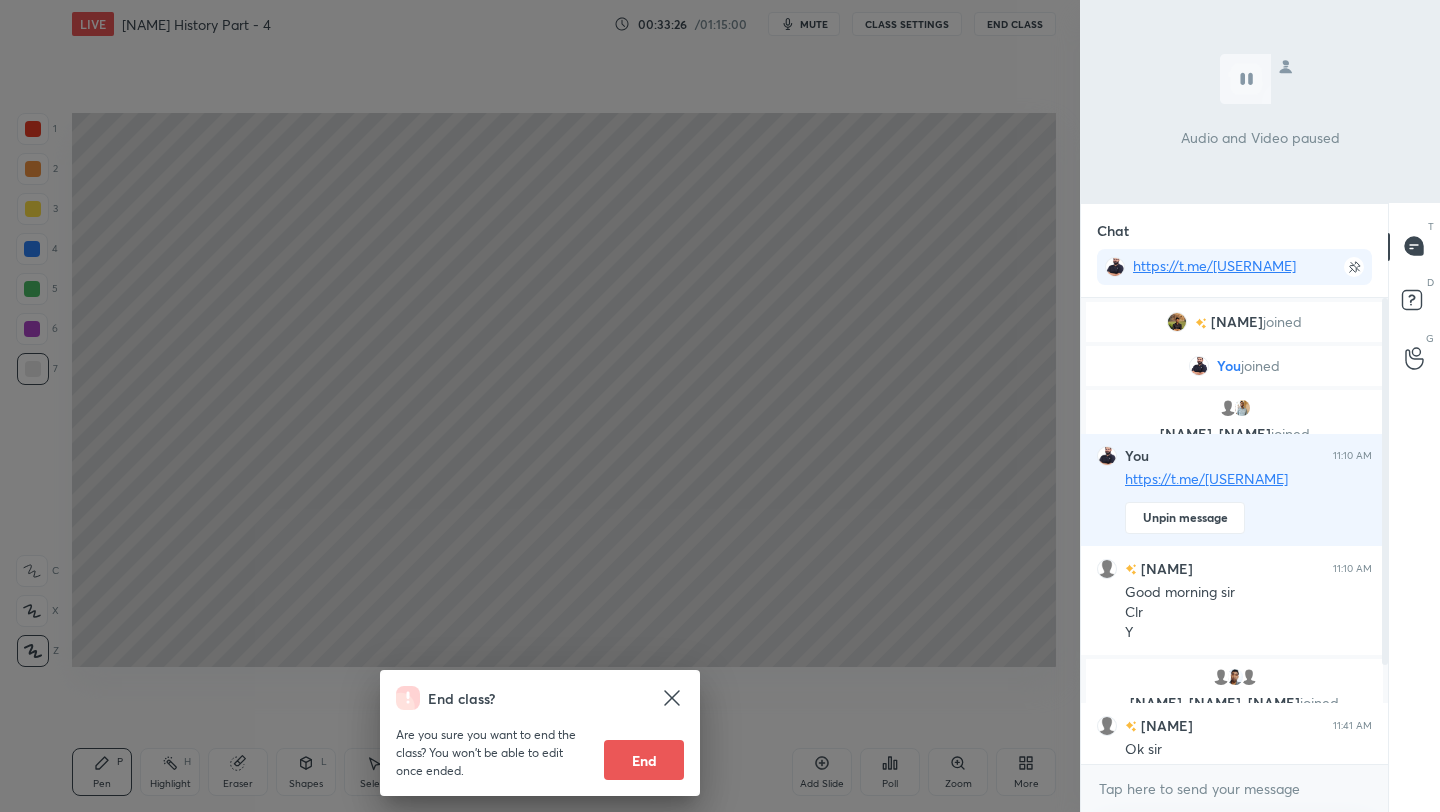 click on "End" at bounding box center (644, 760) 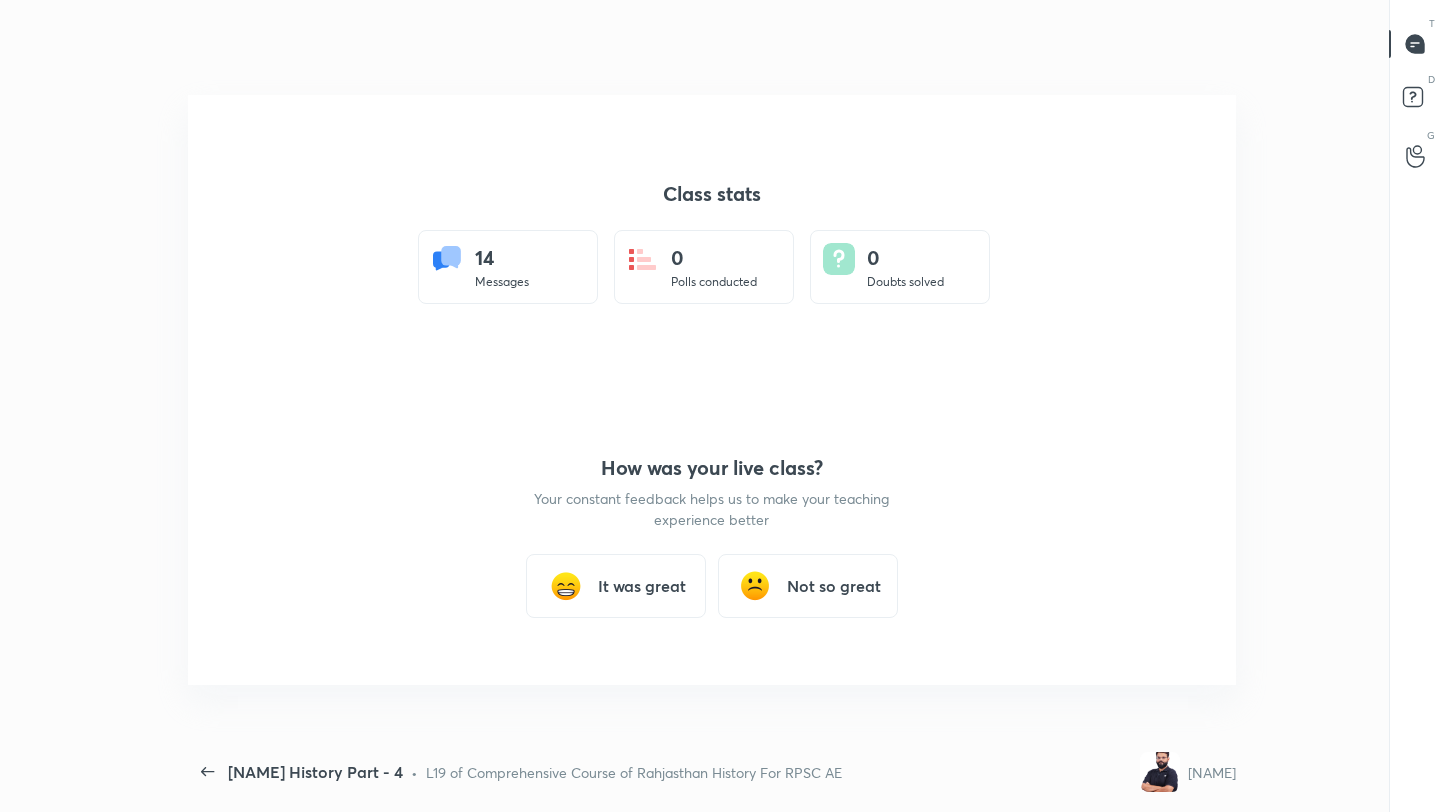 scroll, scrollTop: 99316, scrollLeft: 98868, axis: both 